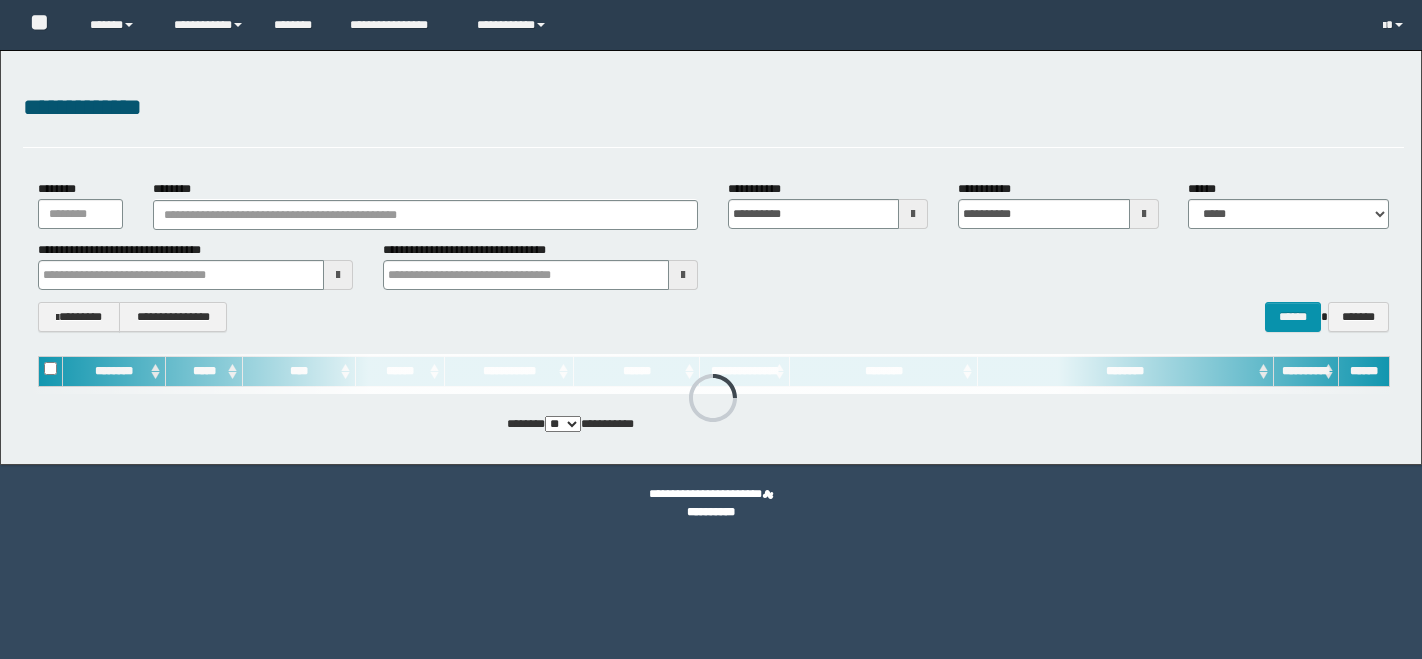 scroll, scrollTop: 0, scrollLeft: 0, axis: both 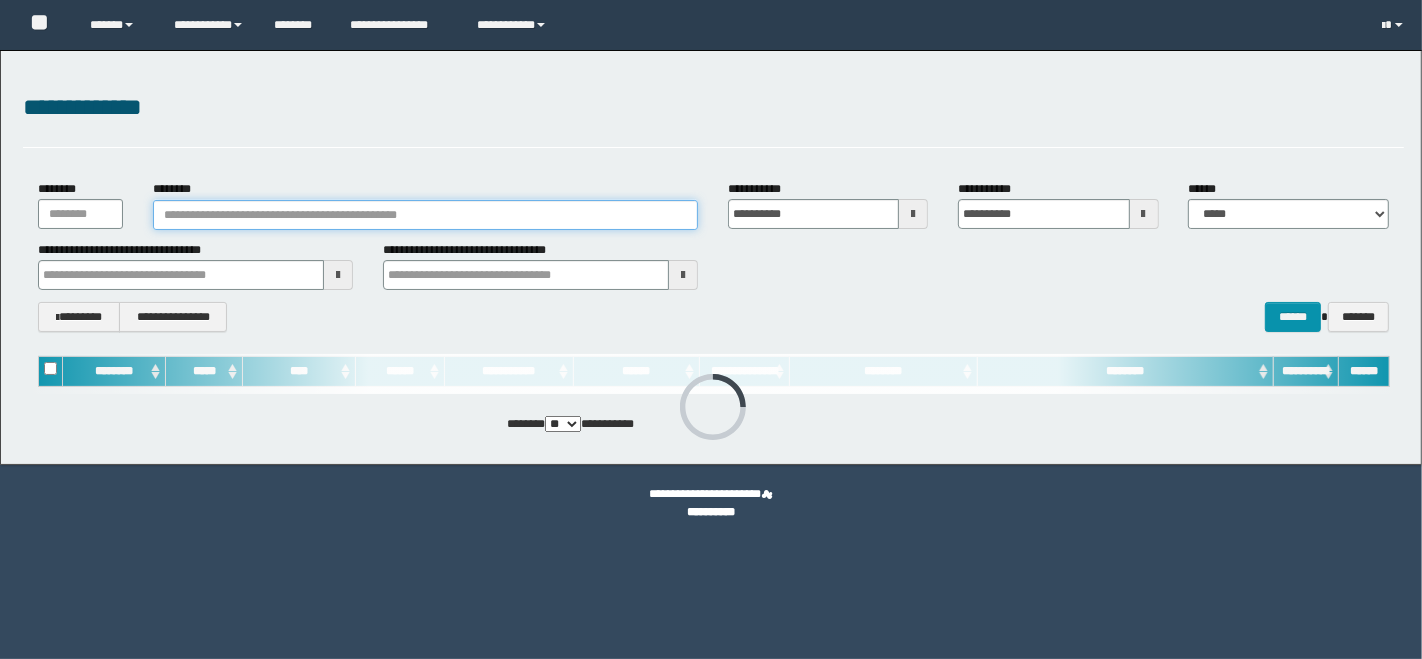 click on "********" at bounding box center [425, 215] 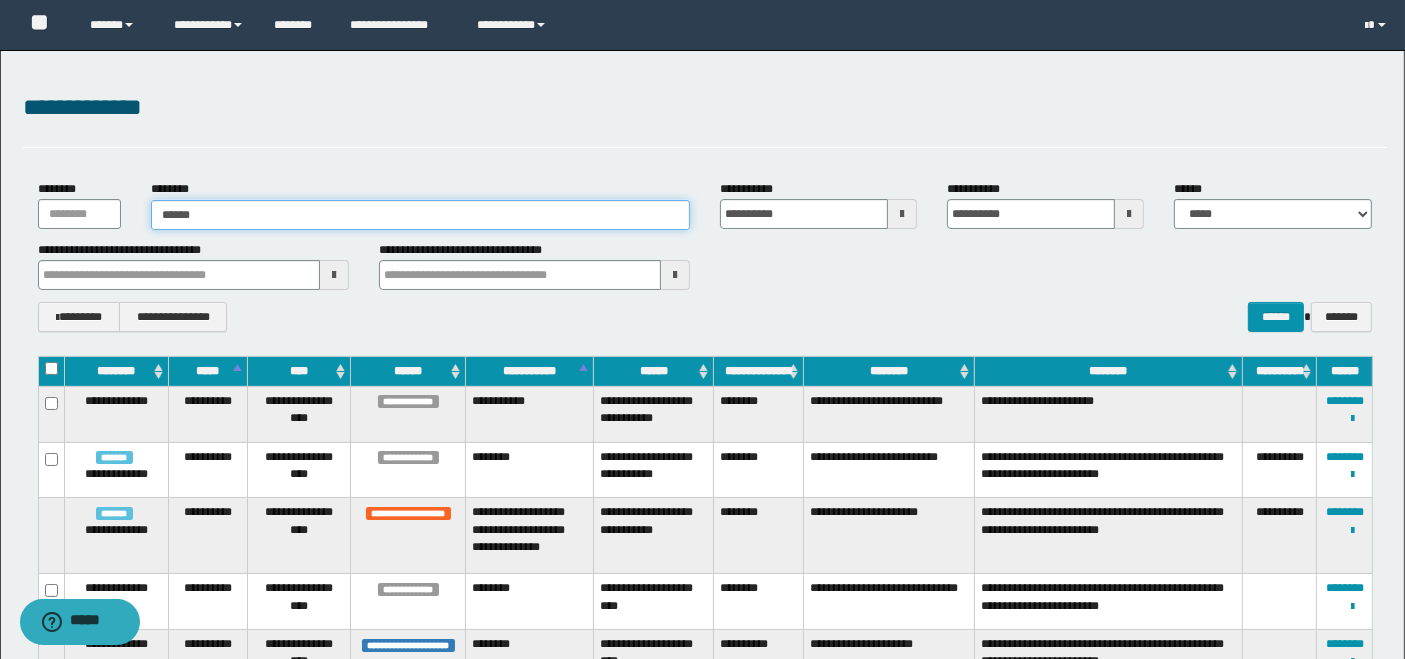 type on "*******" 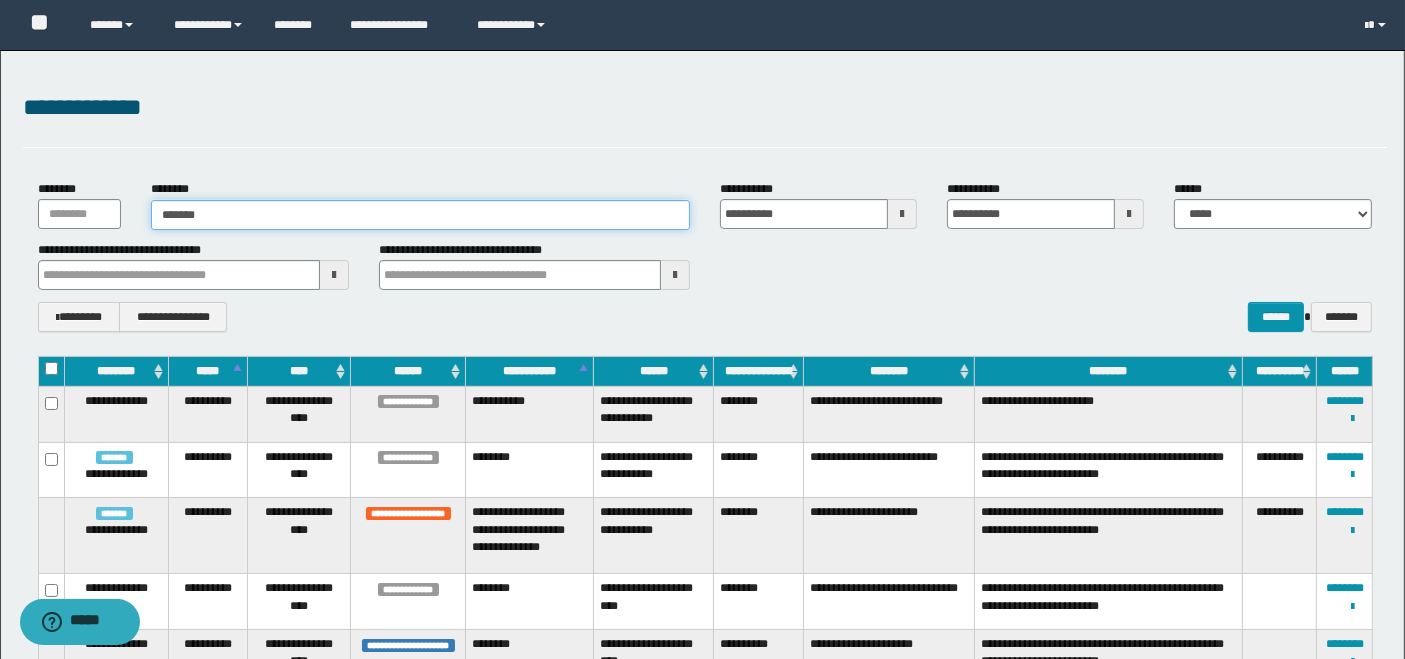 type on "*******" 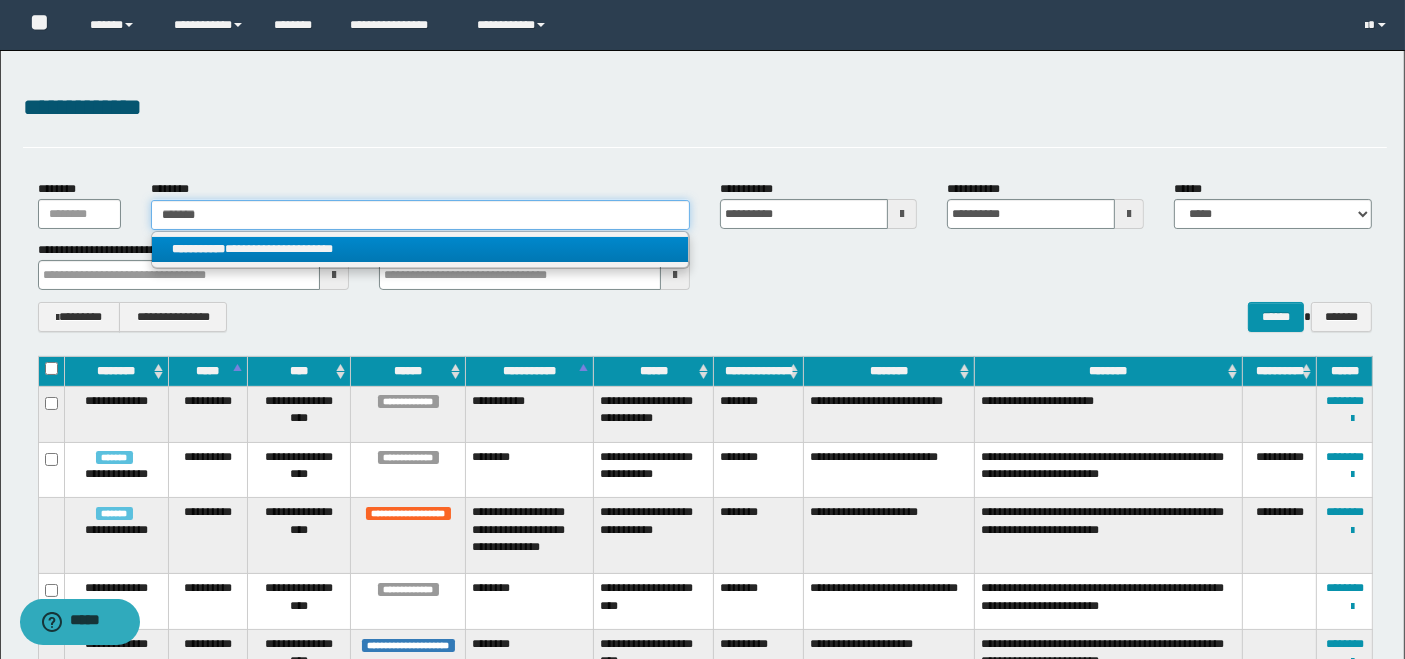 type on "*******" 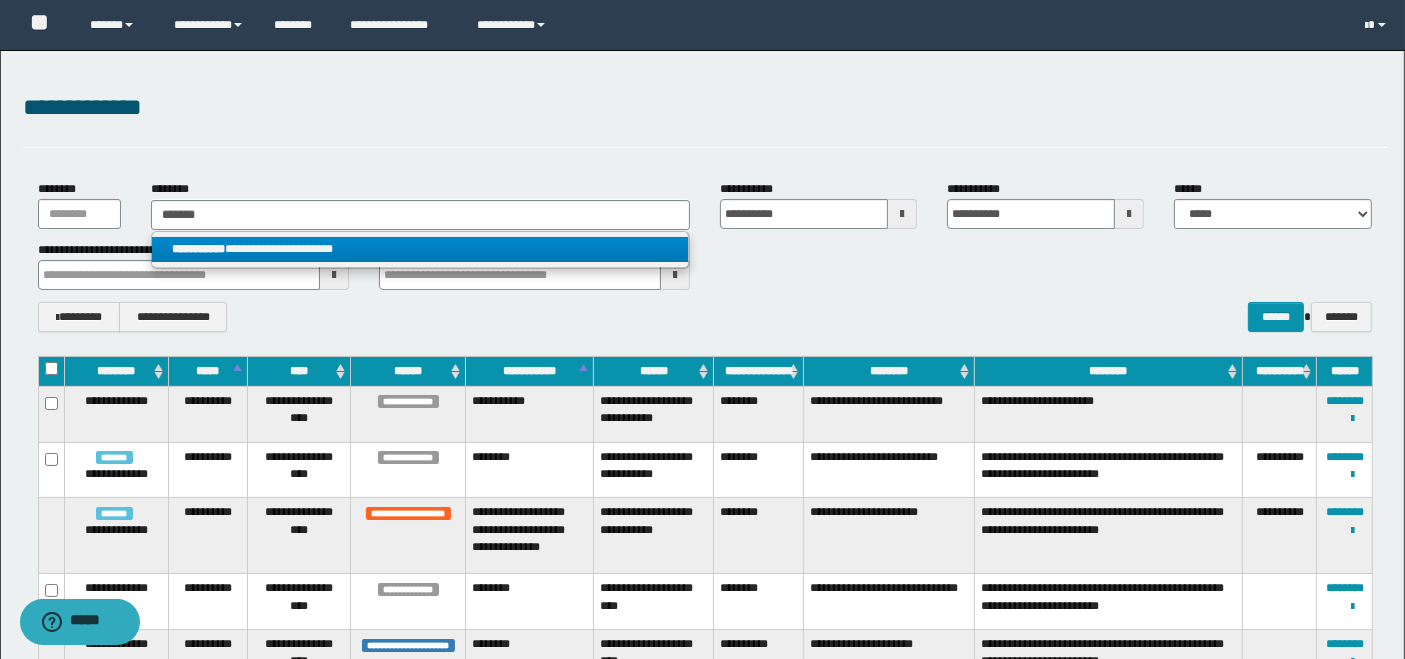 click on "**********" at bounding box center (420, 249) 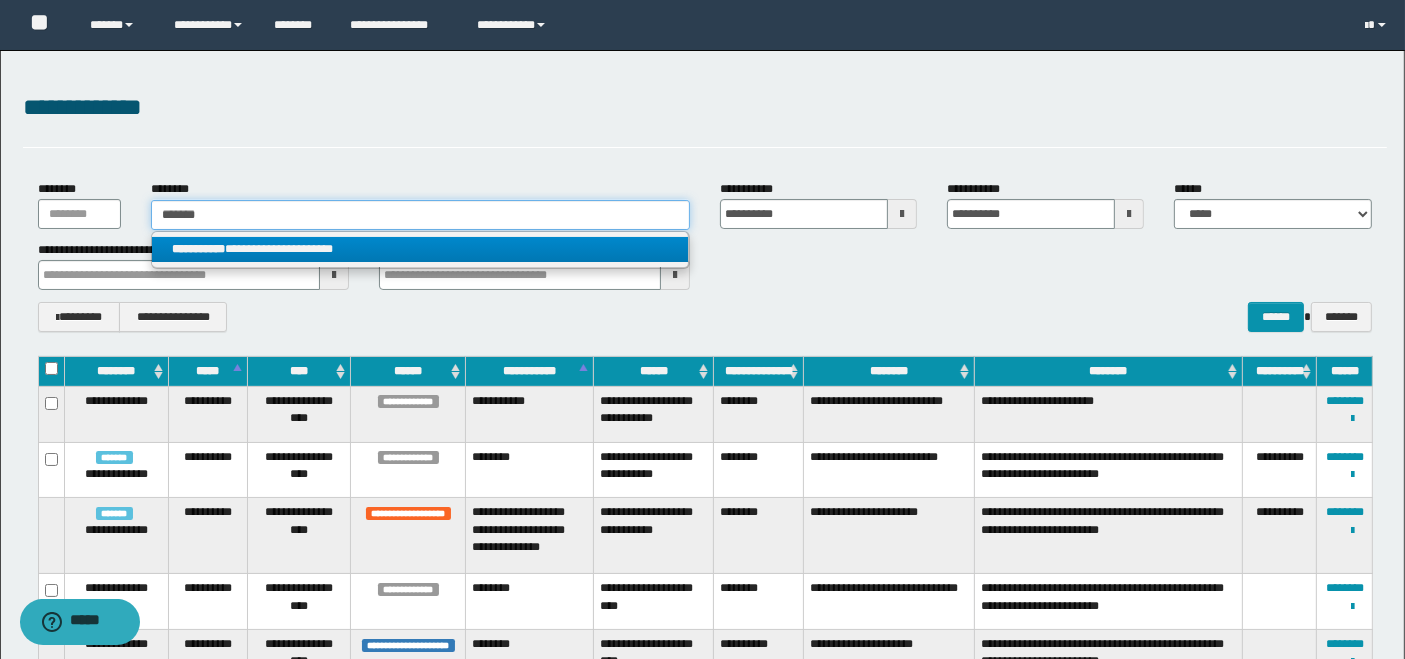 type 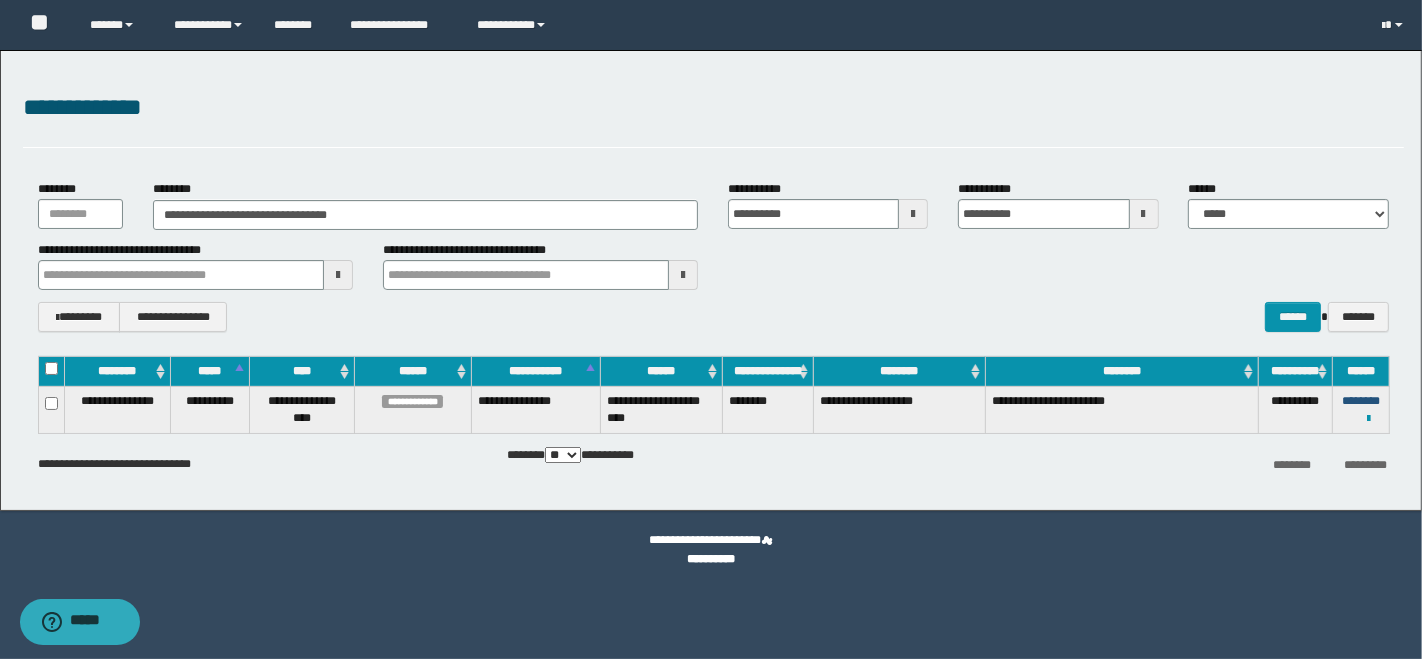 click on "********" at bounding box center (1361, 401) 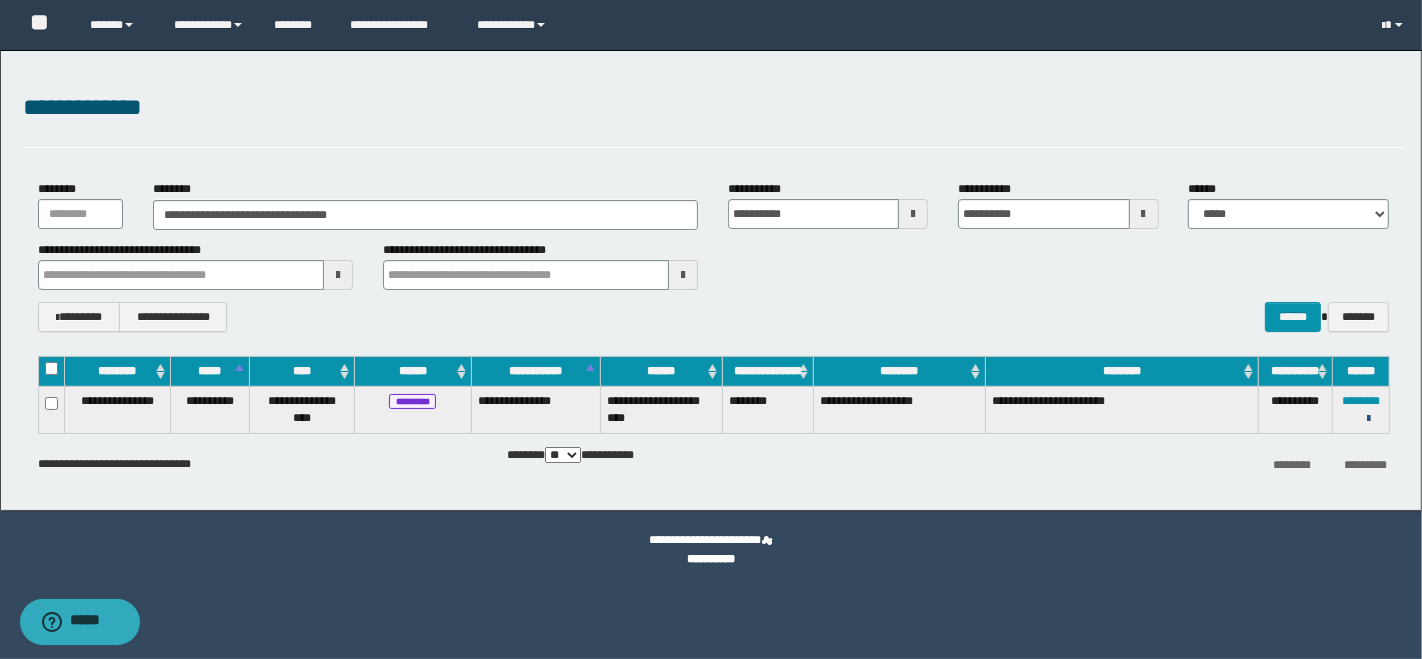 click at bounding box center (1368, 419) 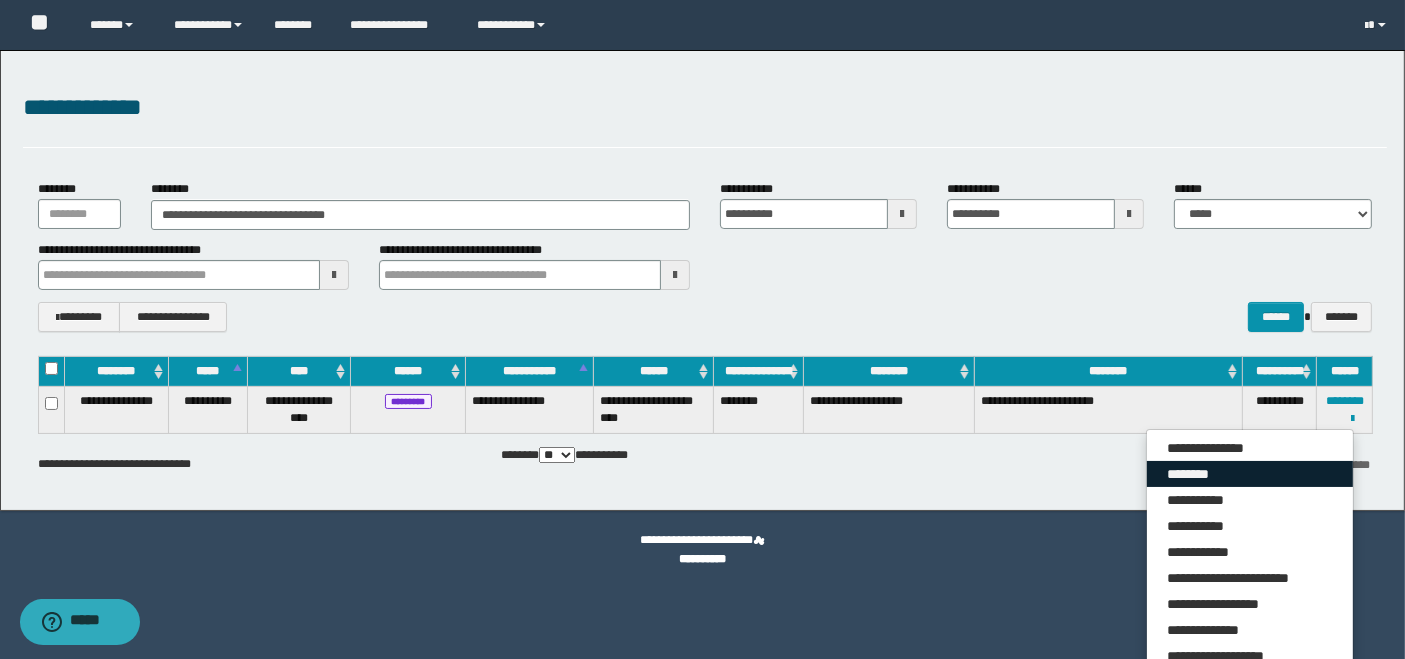 click on "********" at bounding box center [1250, 474] 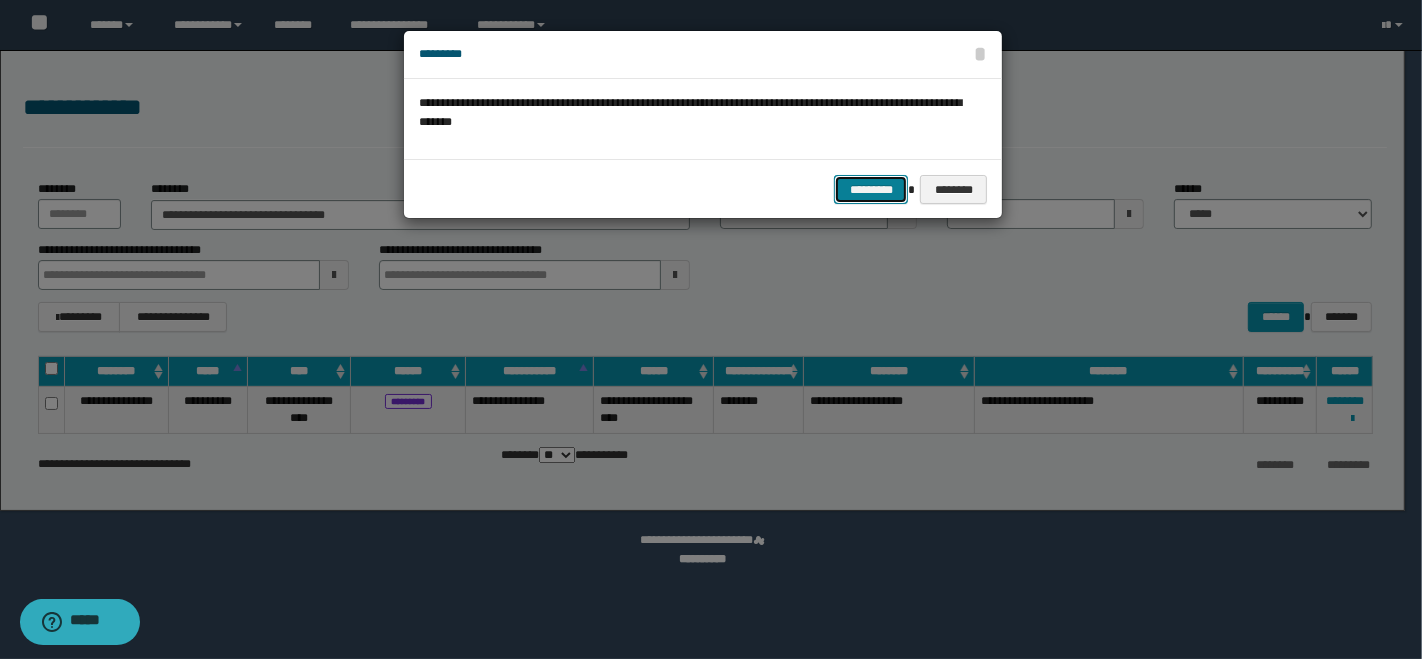 click on "*********" at bounding box center (871, 189) 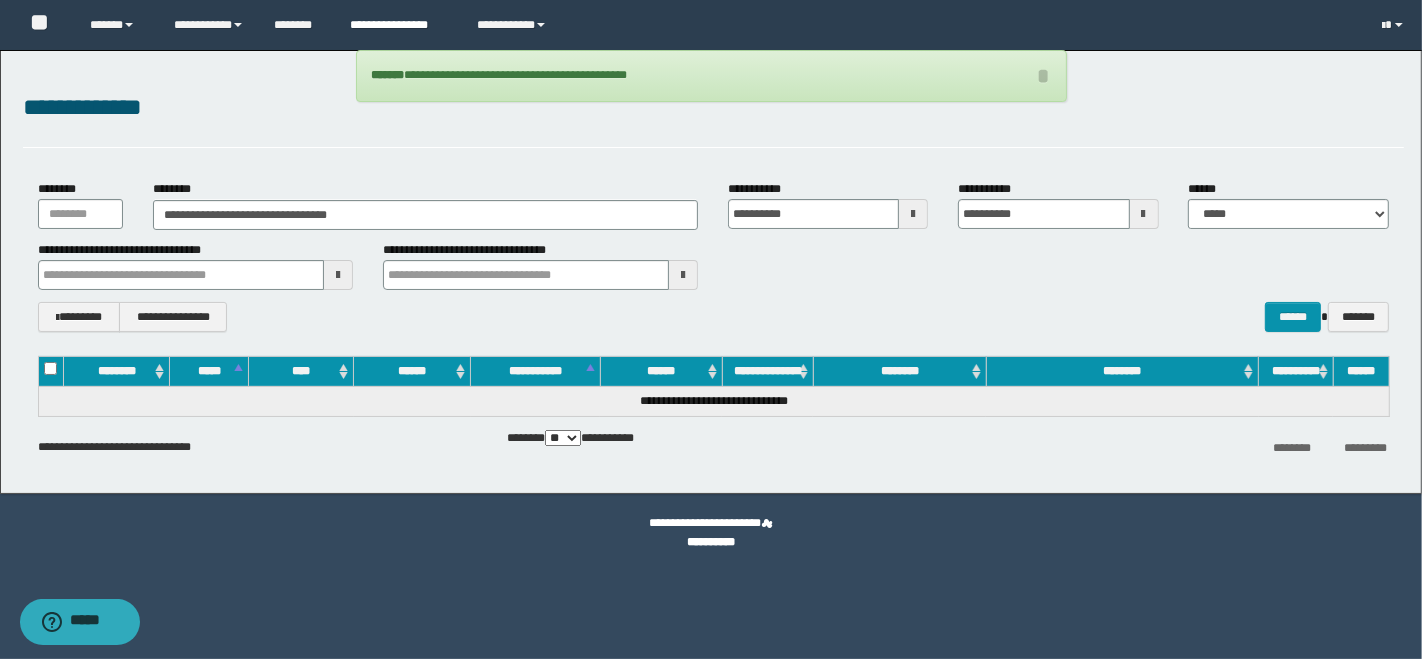 click on "**********" at bounding box center [398, 25] 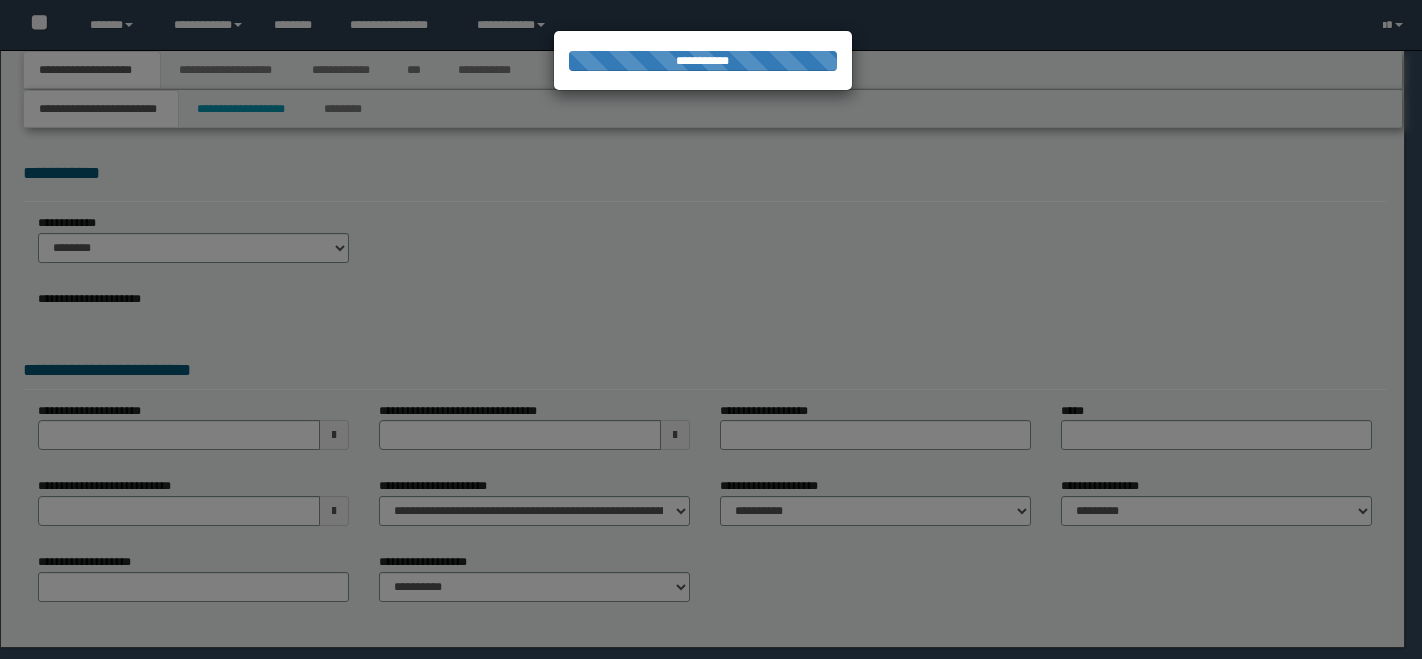 scroll, scrollTop: 0, scrollLeft: 0, axis: both 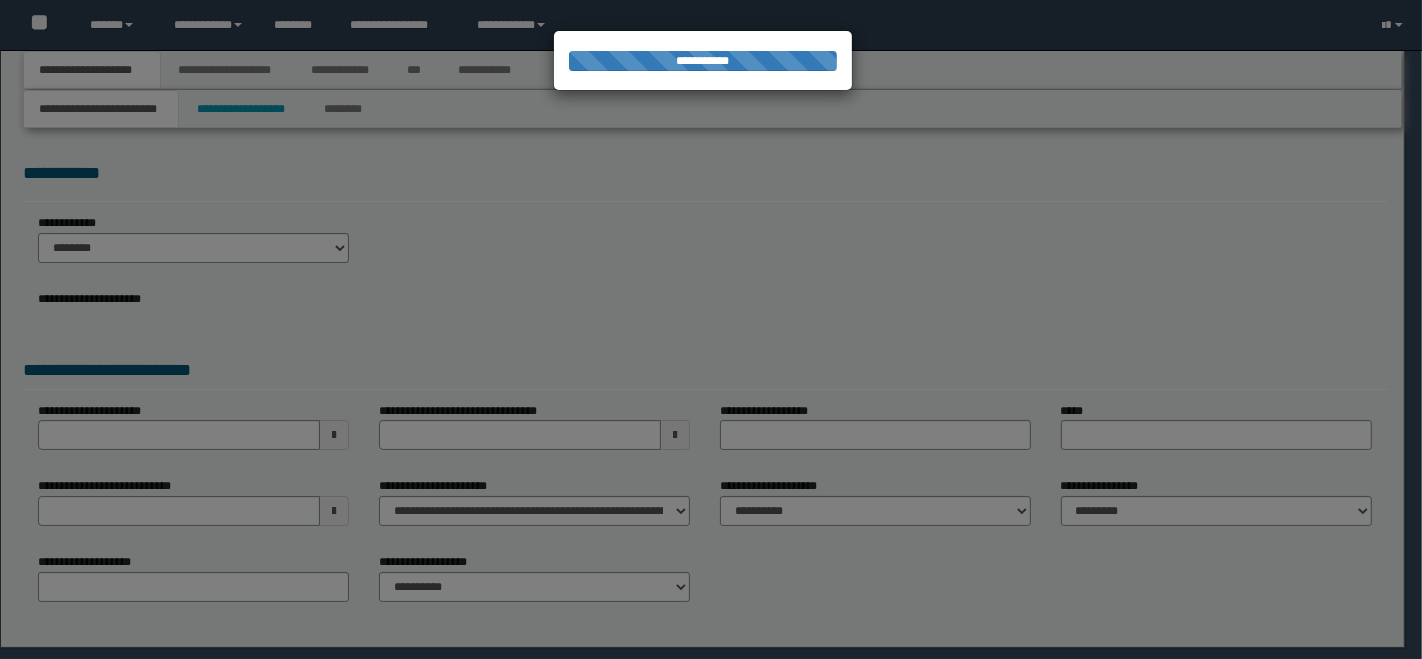 type on "**********" 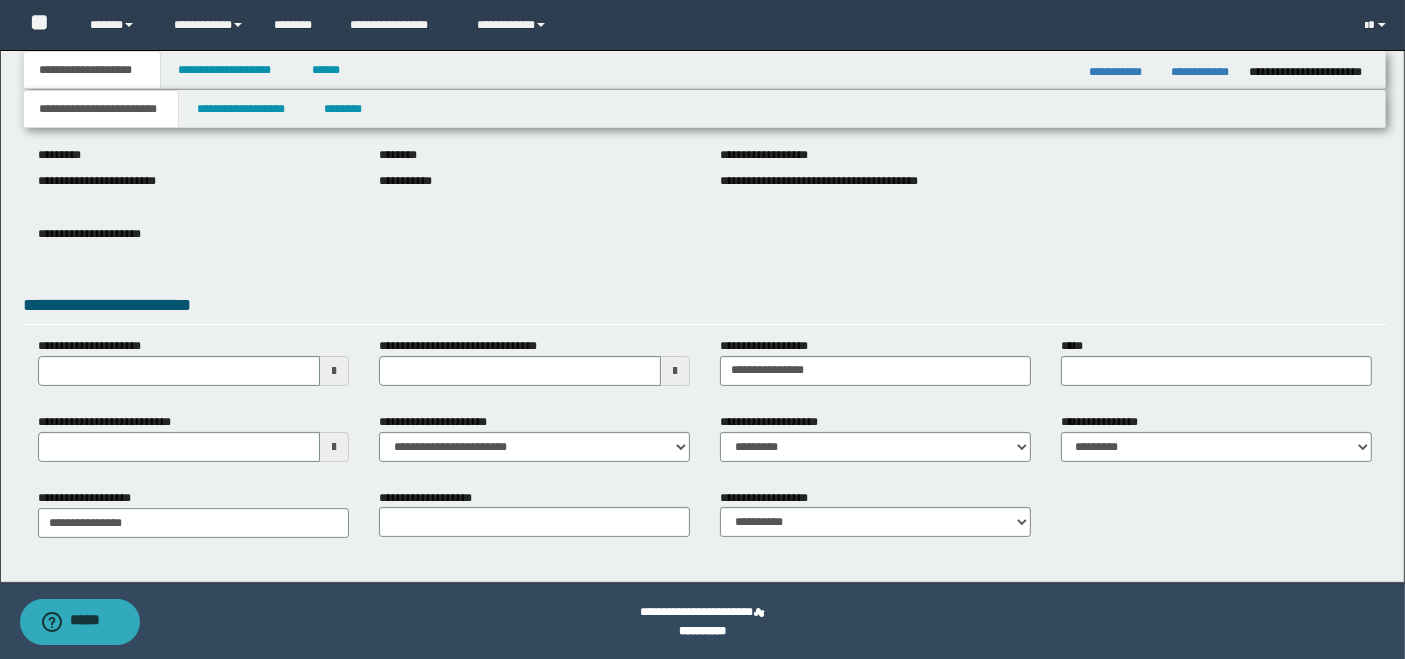 scroll, scrollTop: 222, scrollLeft: 0, axis: vertical 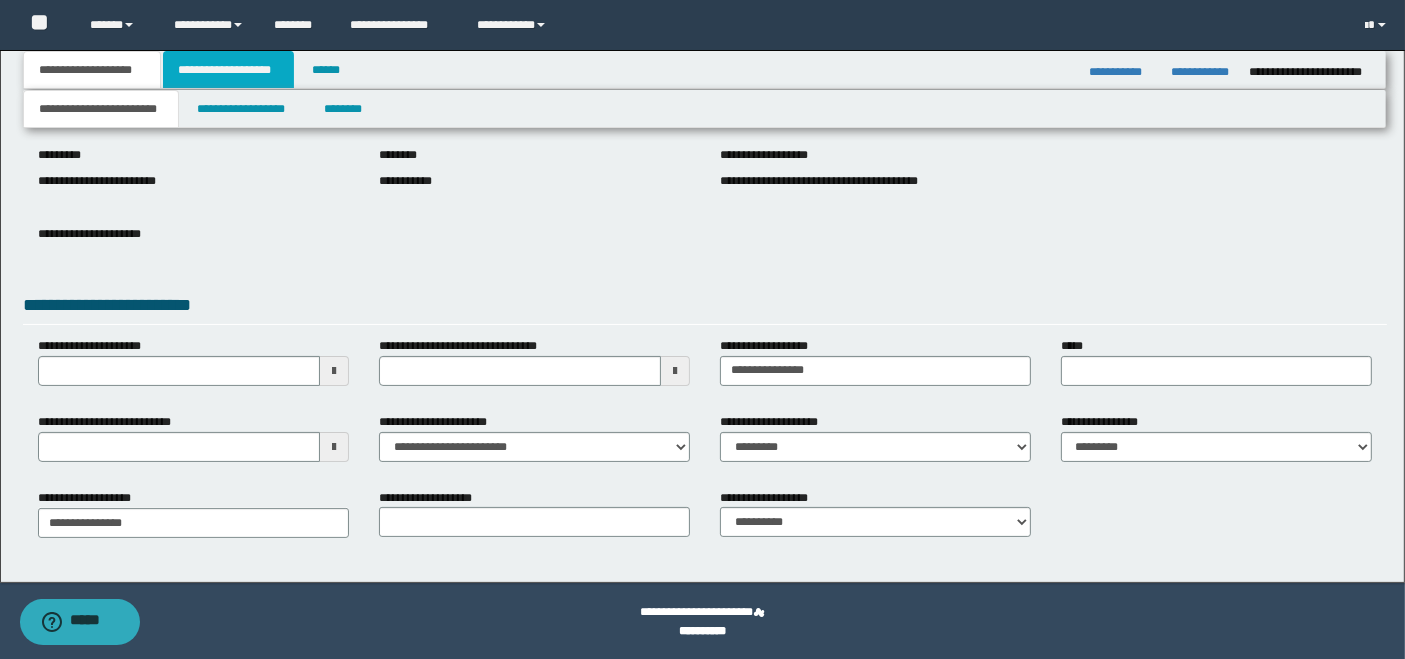 click on "**********" at bounding box center [228, 70] 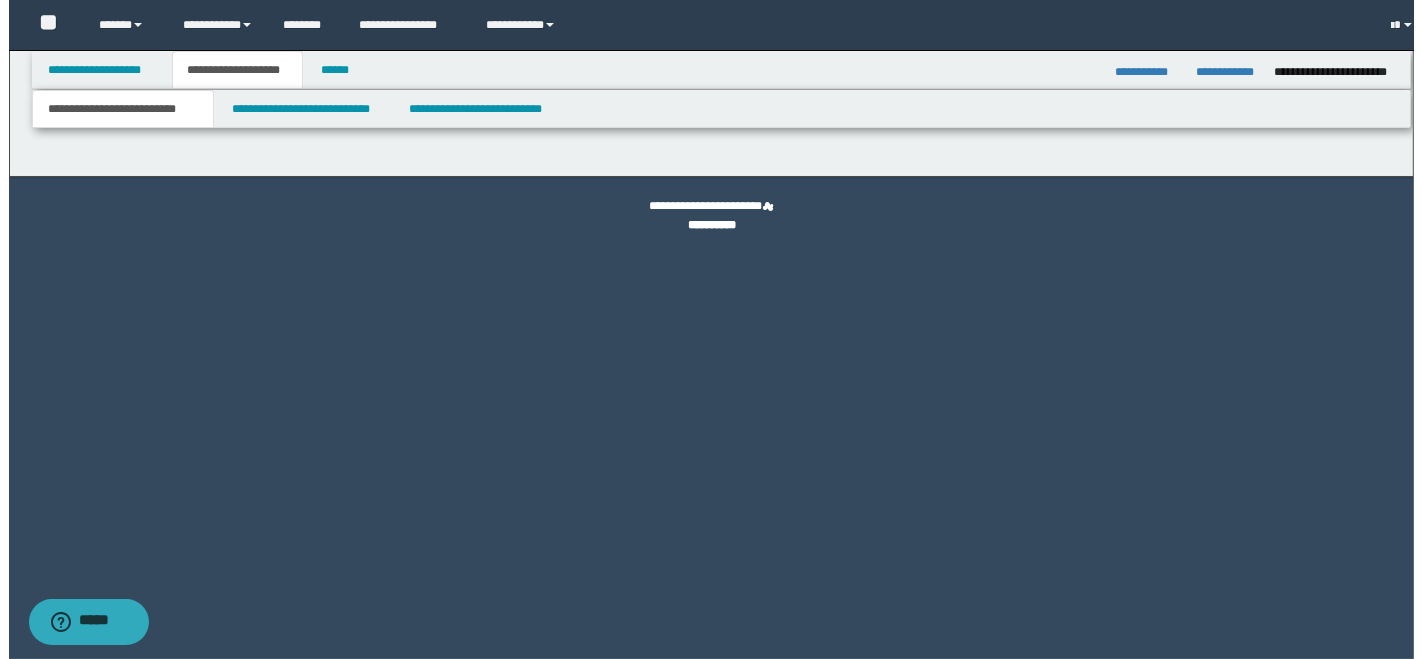 scroll, scrollTop: 0, scrollLeft: 0, axis: both 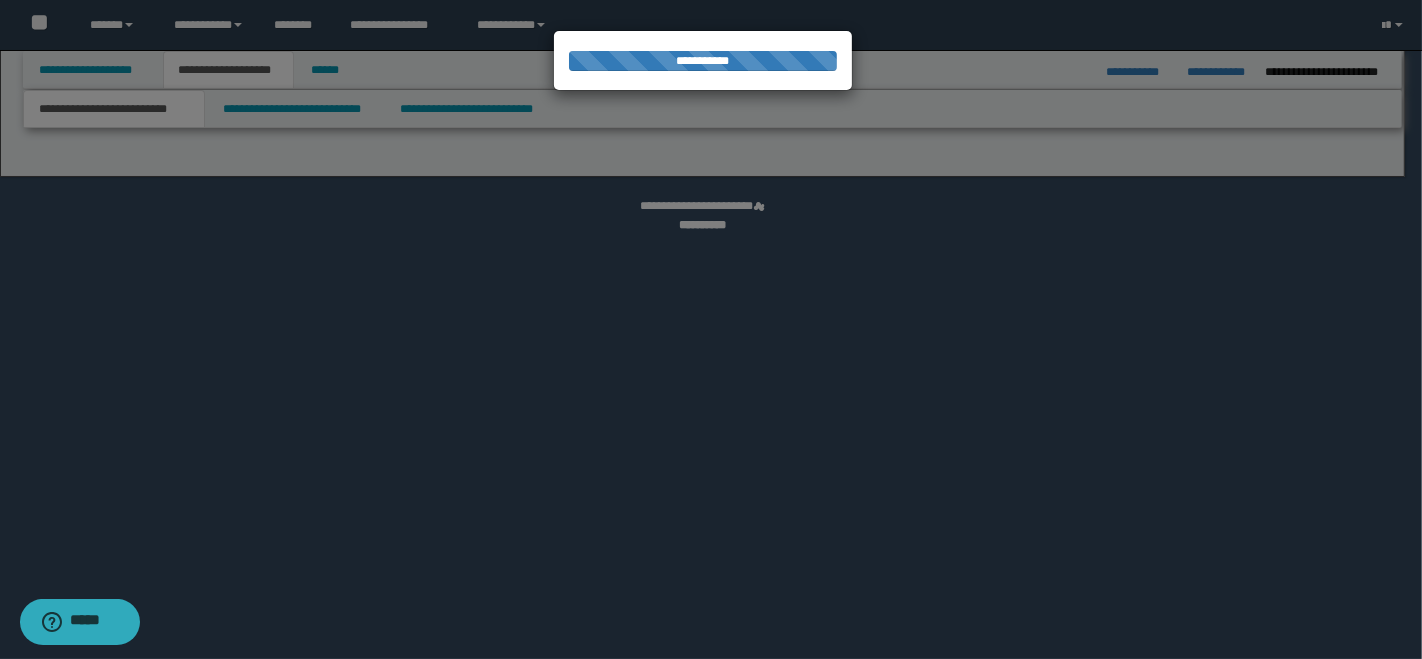click at bounding box center [711, 329] 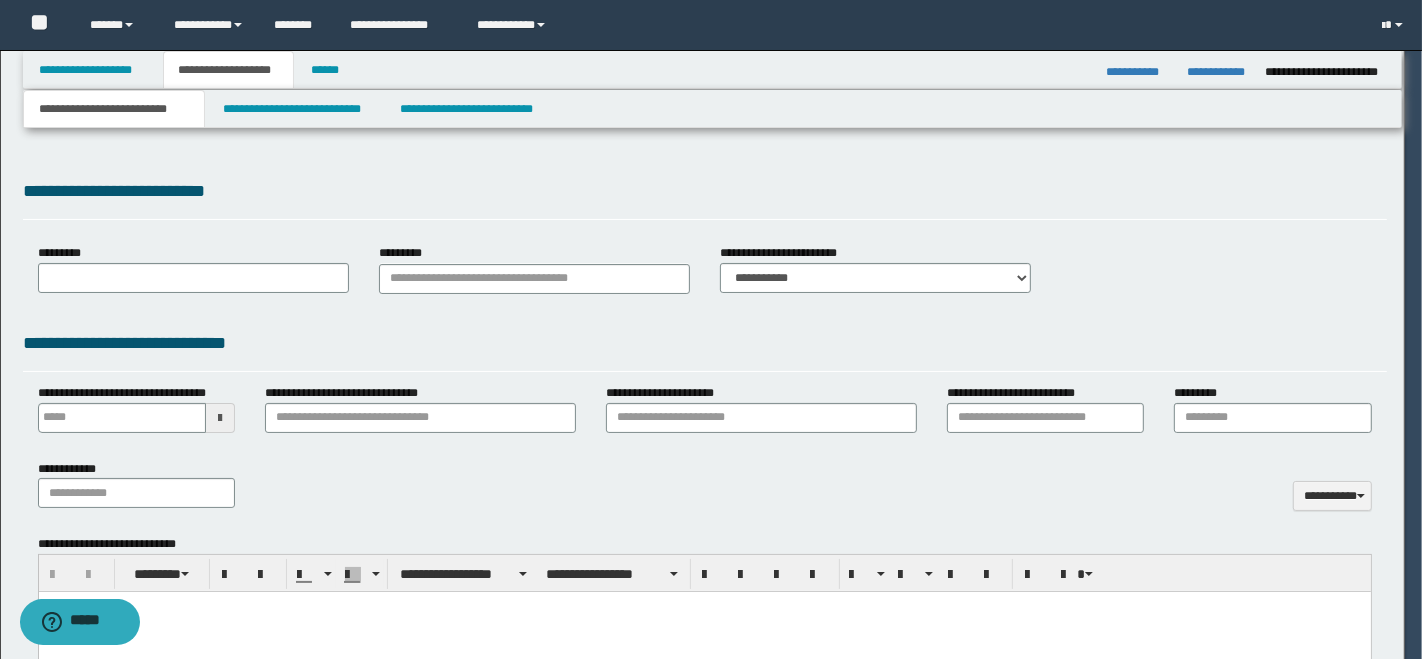 type 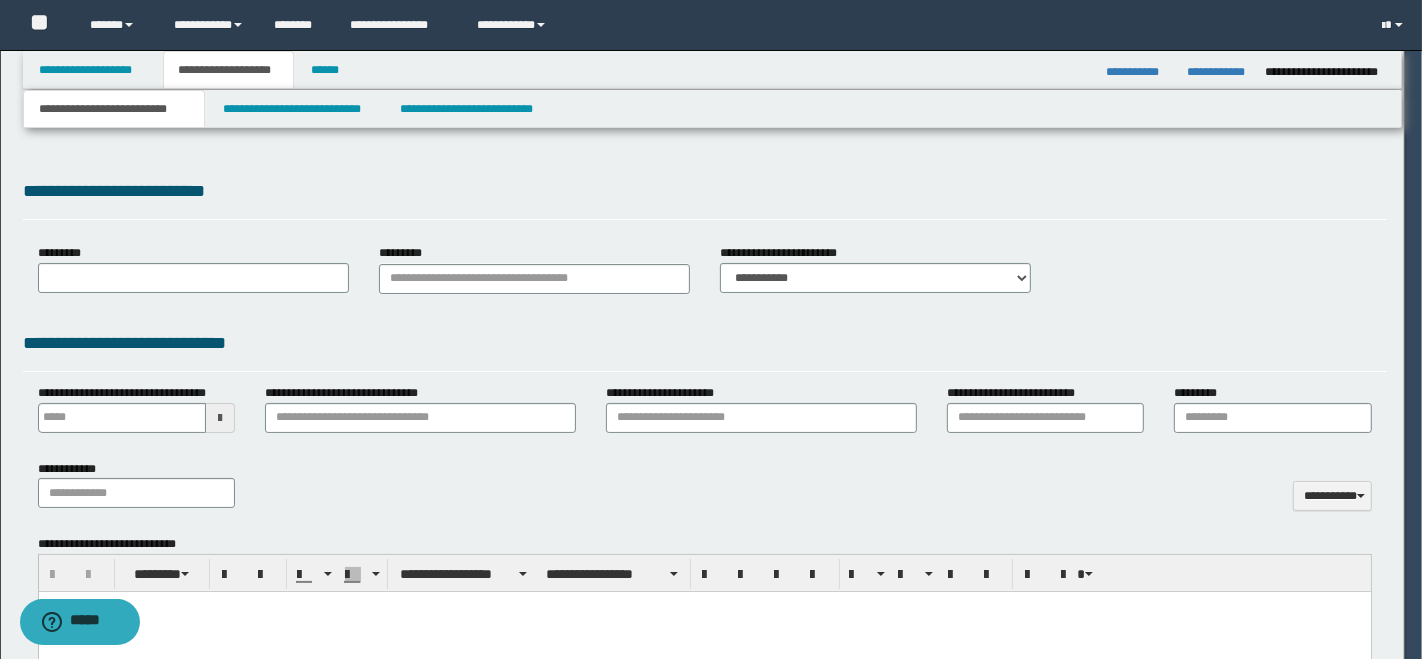 scroll, scrollTop: 0, scrollLeft: 0, axis: both 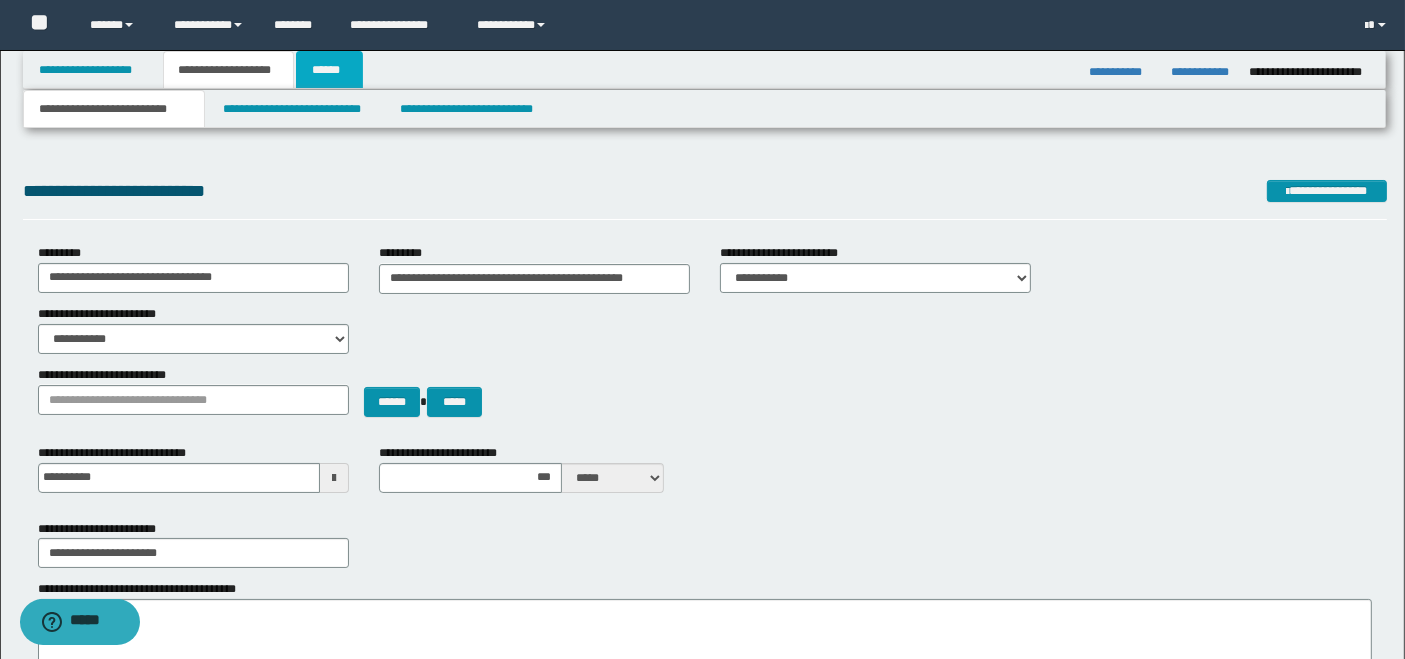 click on "******" at bounding box center (330, 70) 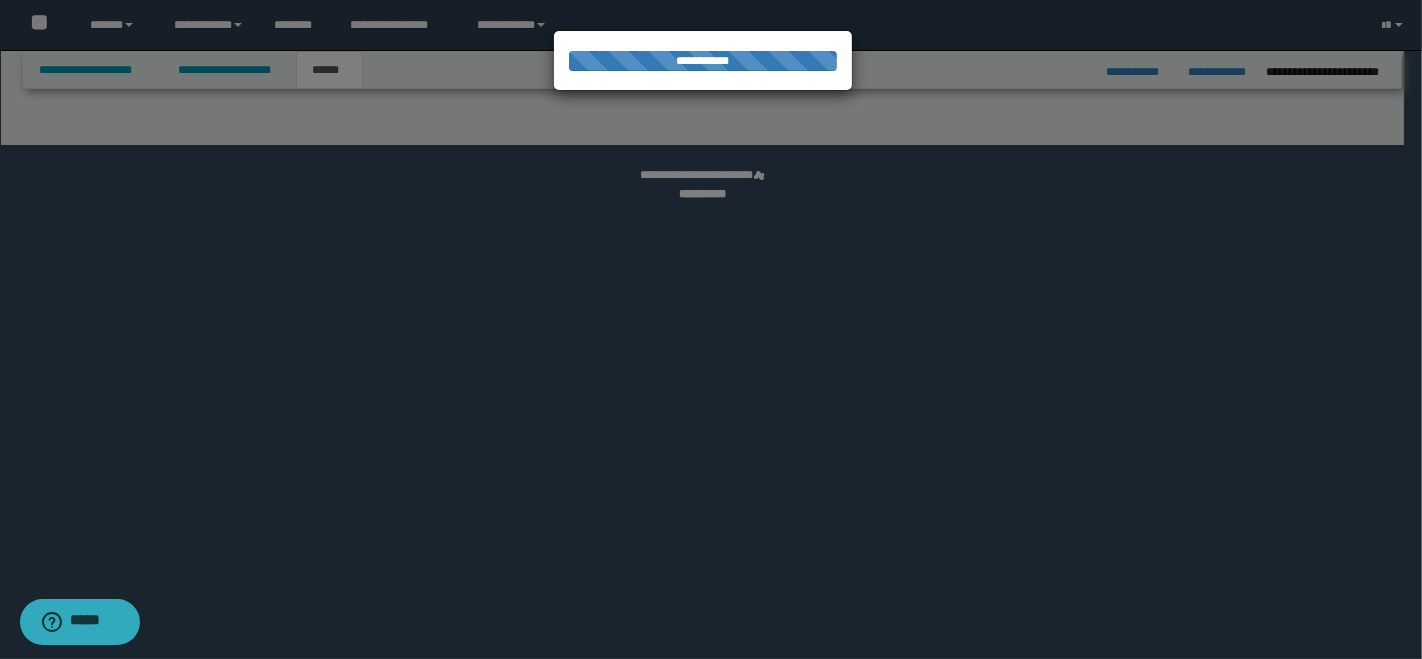 select on "*" 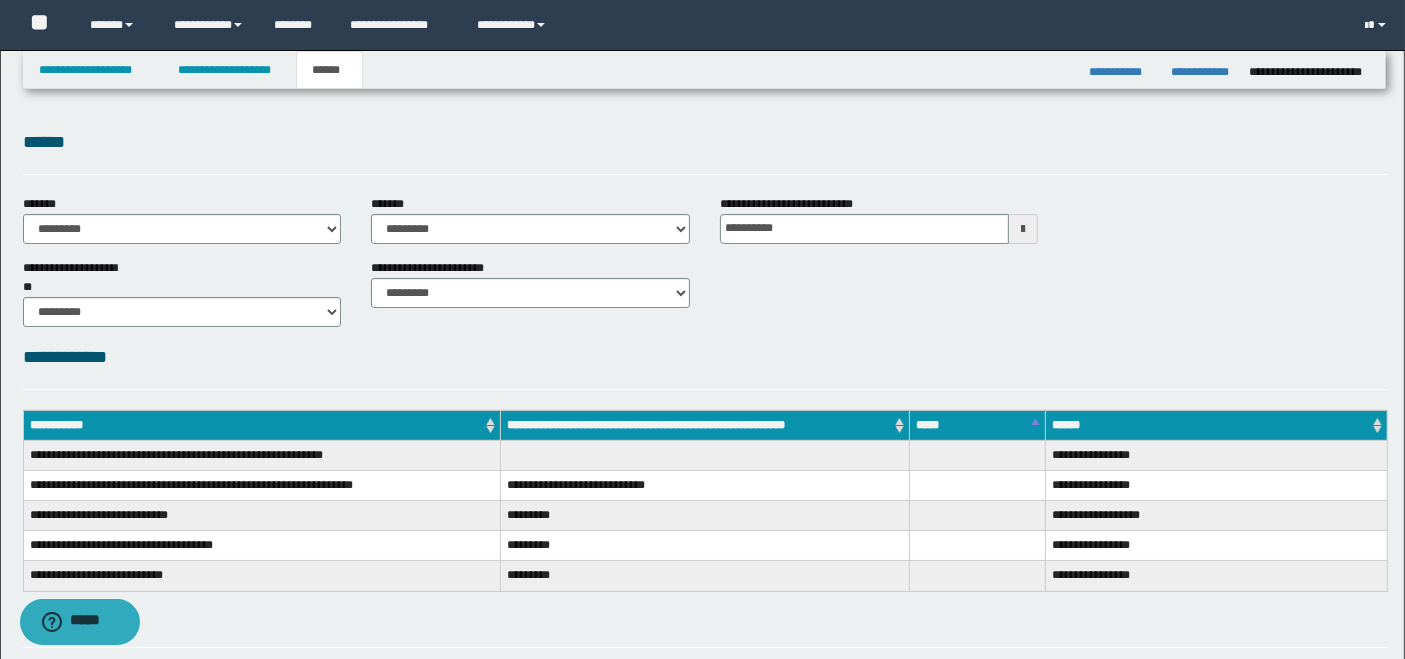 scroll, scrollTop: 328, scrollLeft: 0, axis: vertical 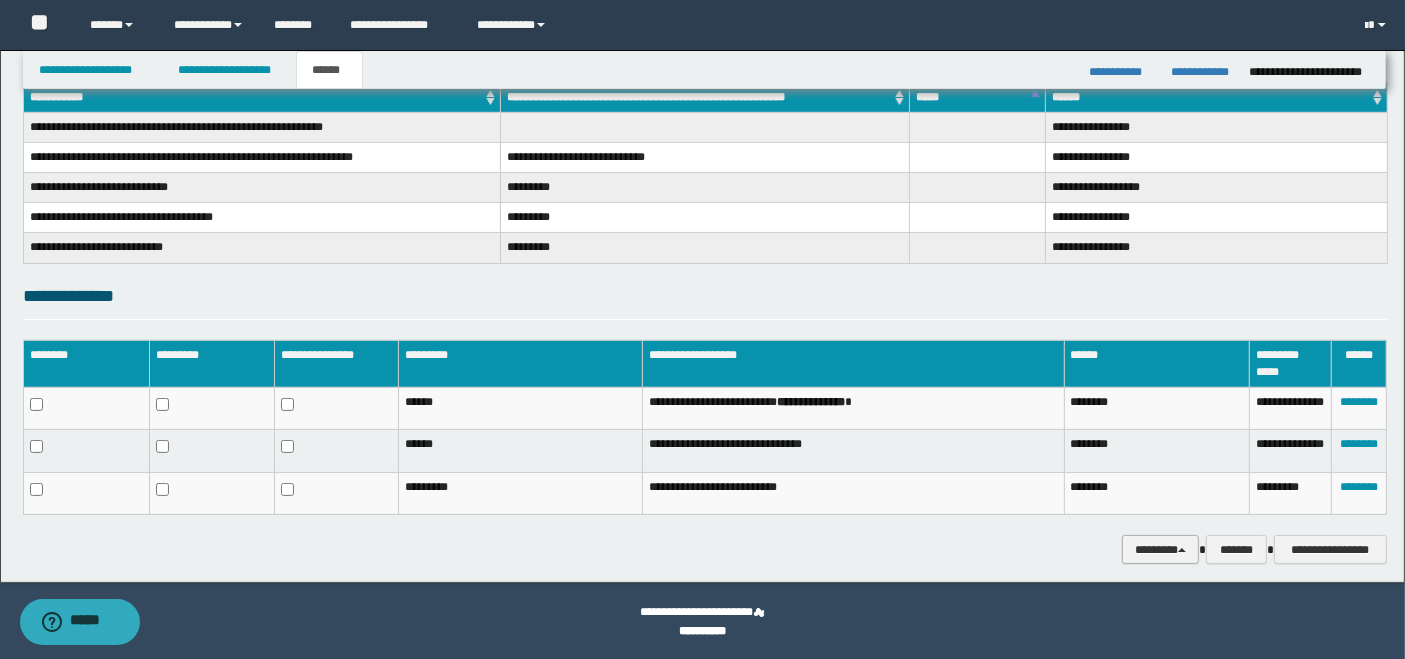 click on "********" at bounding box center [1160, 549] 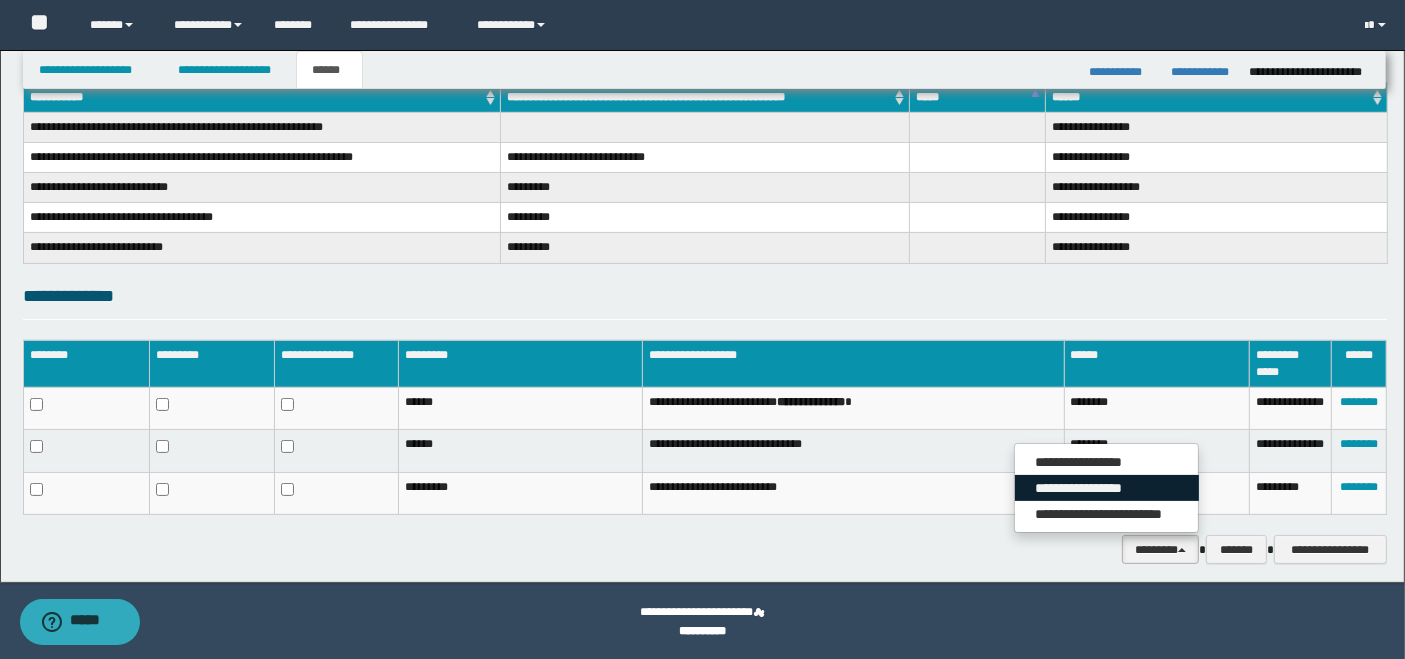 click on "**********" at bounding box center (1107, 488) 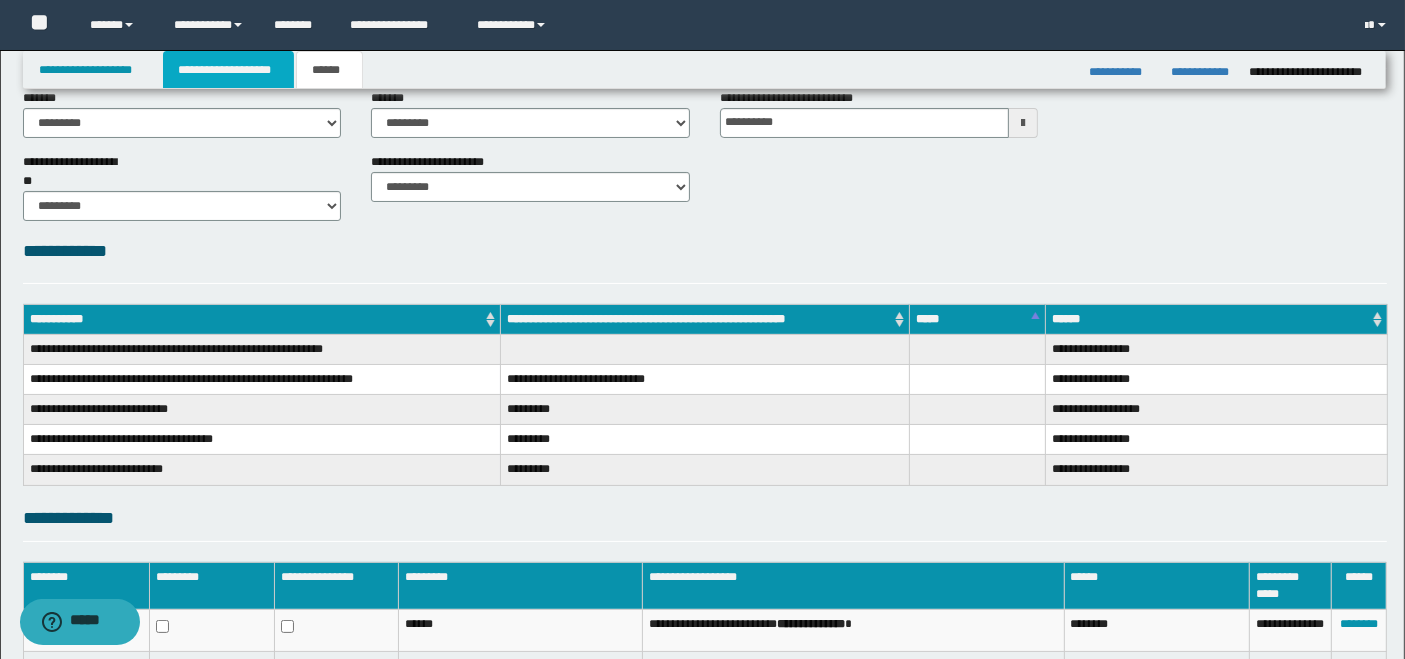 click on "**********" at bounding box center (228, 70) 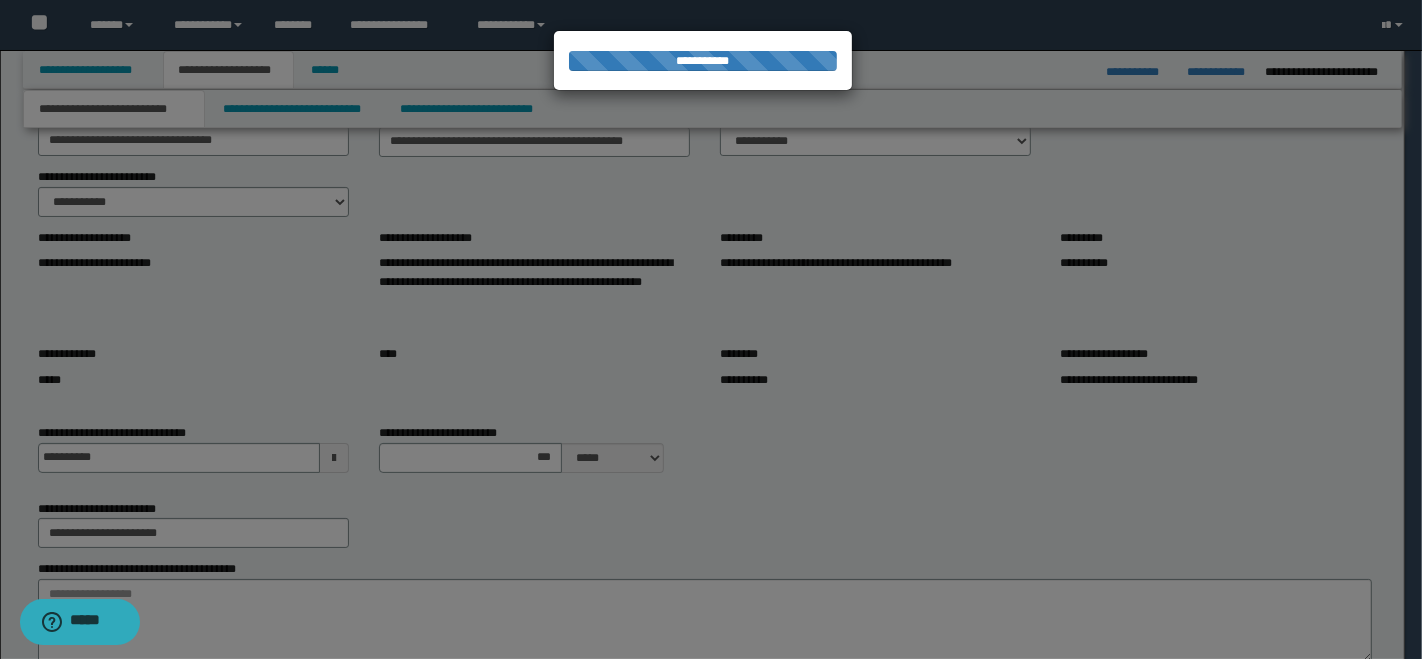 type on "**********" 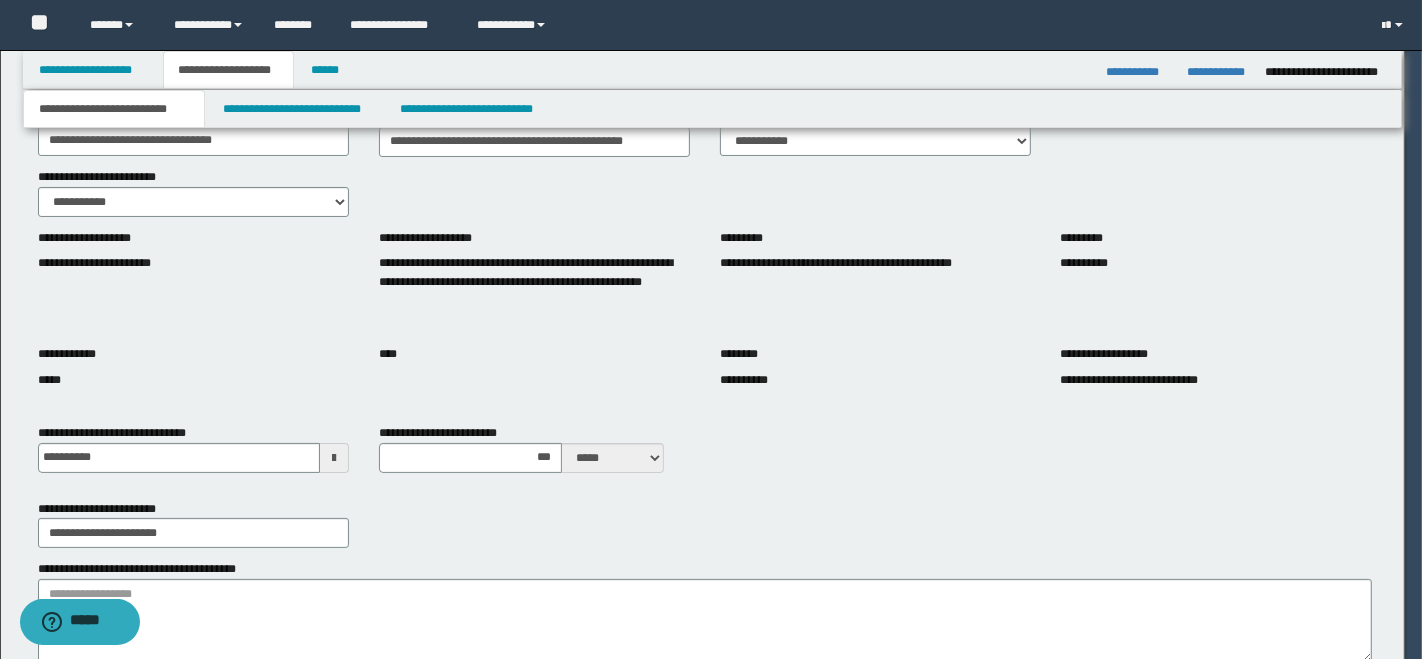 type on "**********" 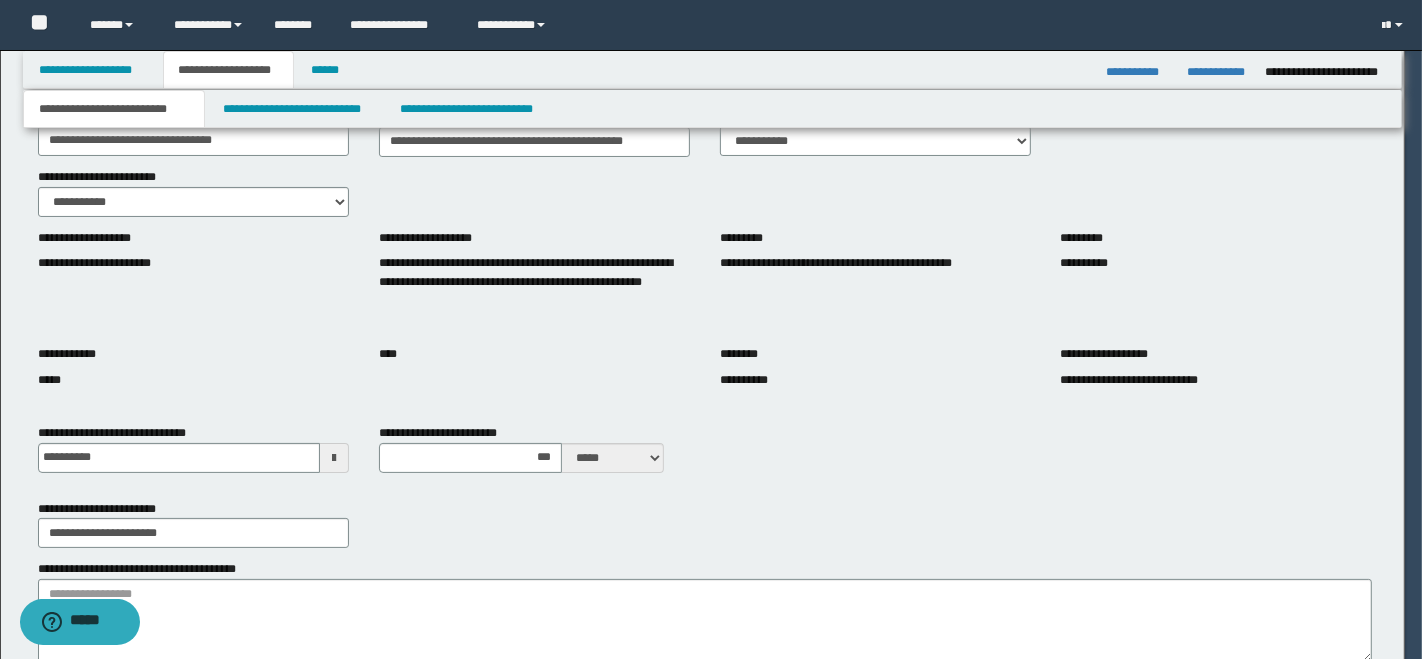 type on "***" 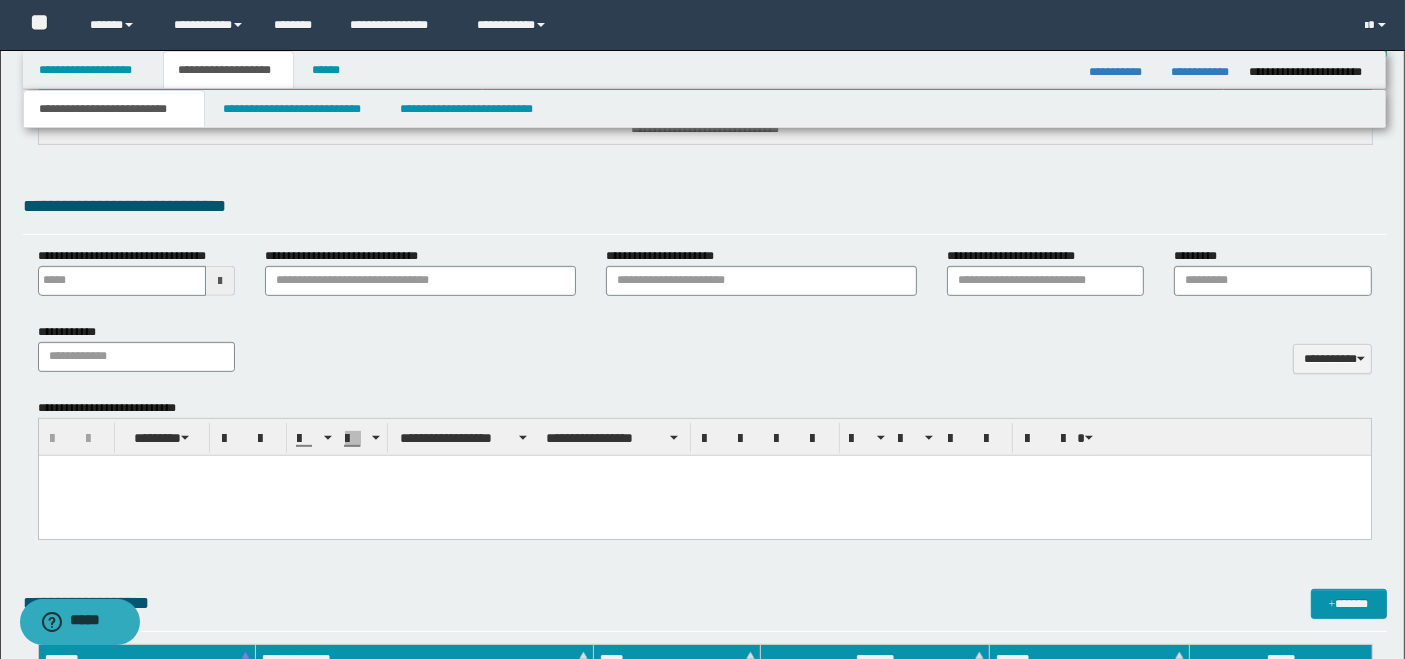 scroll, scrollTop: 248, scrollLeft: 0, axis: vertical 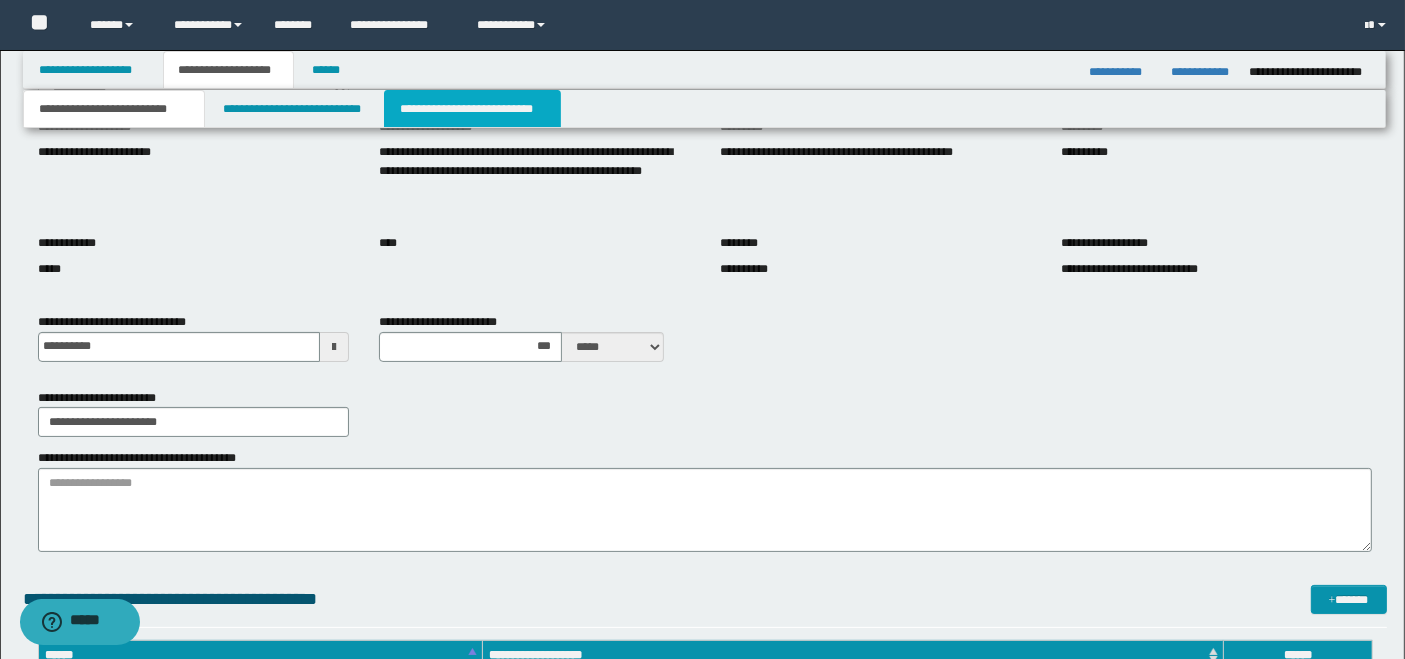 click on "**********" at bounding box center [472, 109] 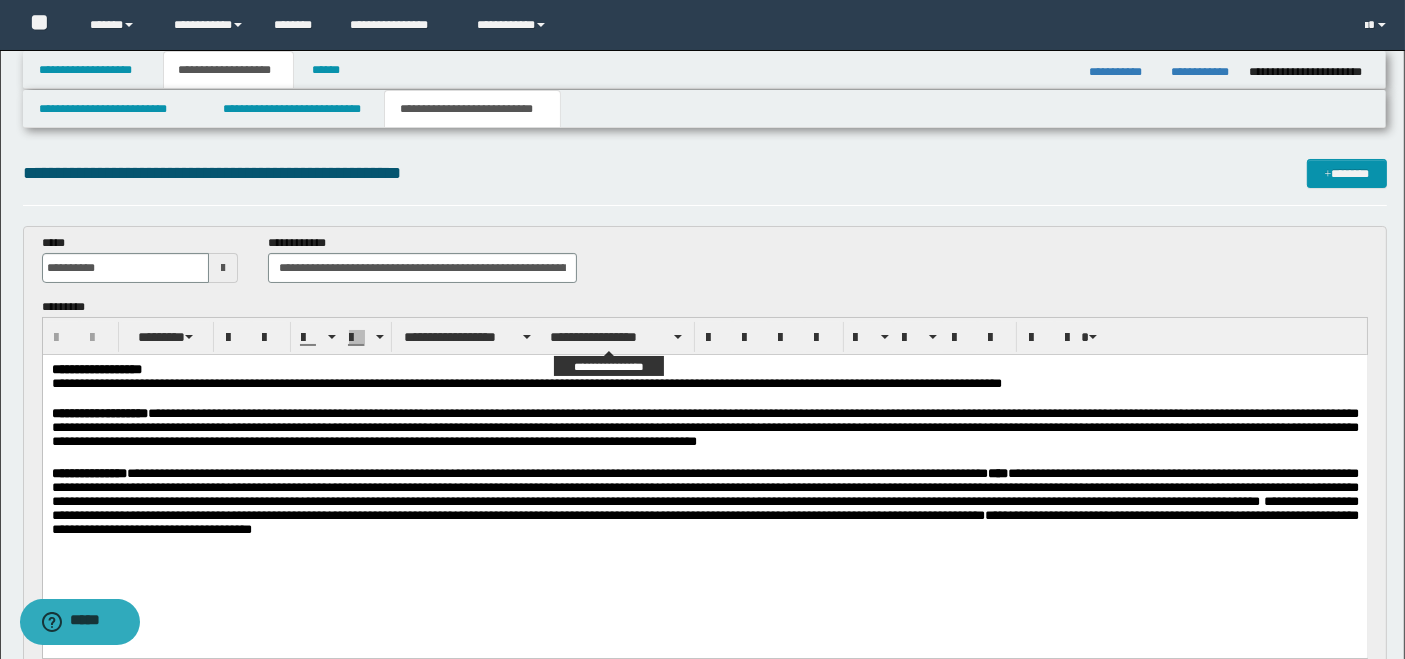 scroll, scrollTop: 333, scrollLeft: 0, axis: vertical 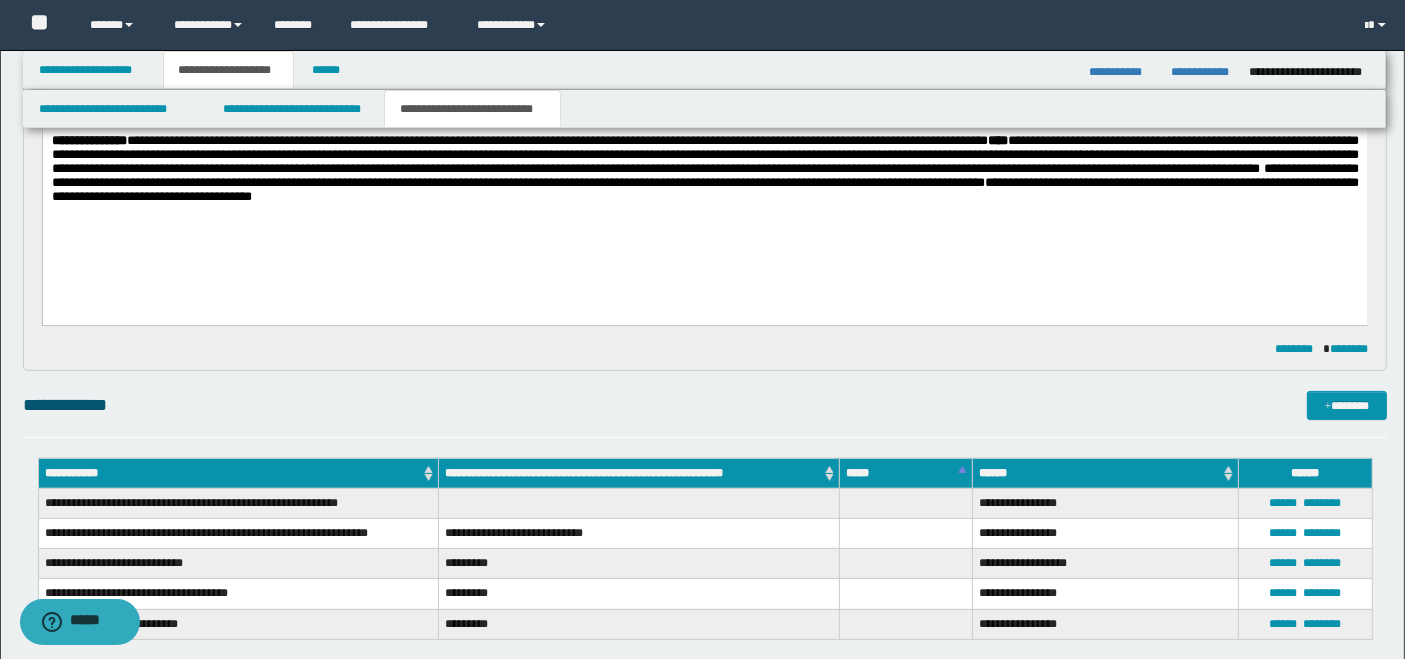 click on "**********" at bounding box center (704, 141) 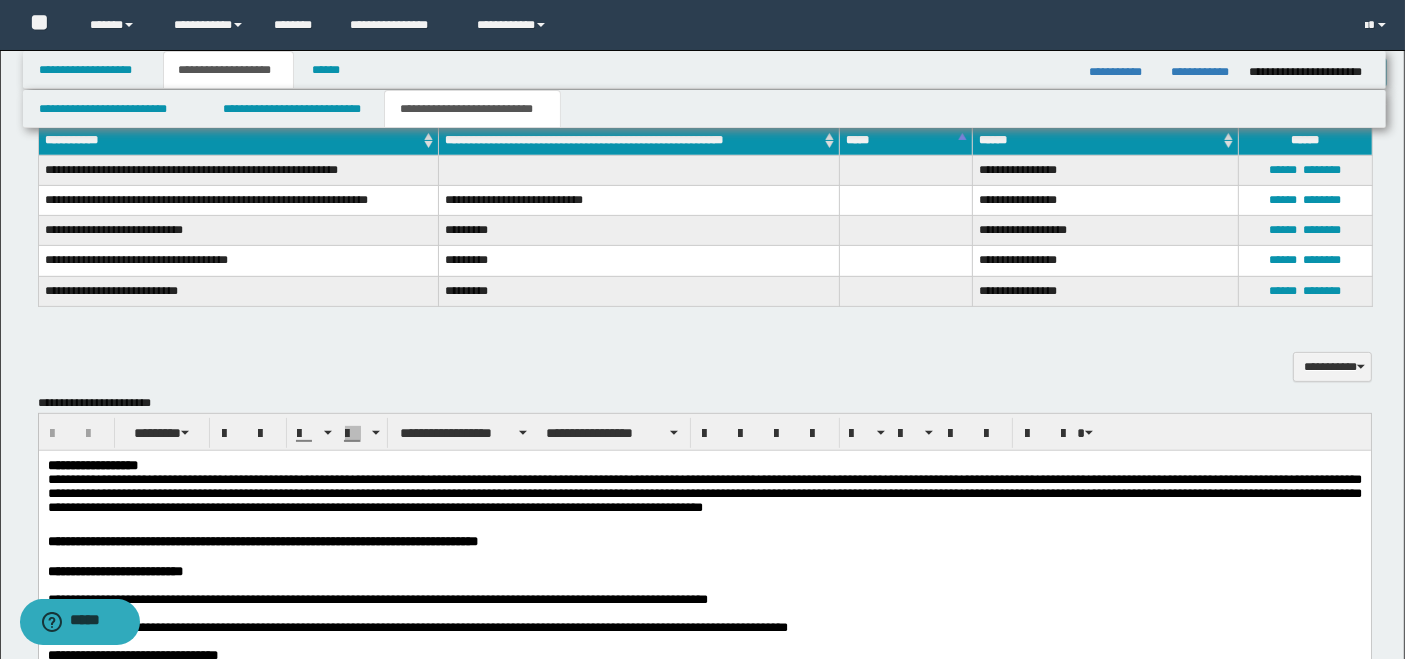 scroll, scrollTop: 1222, scrollLeft: 0, axis: vertical 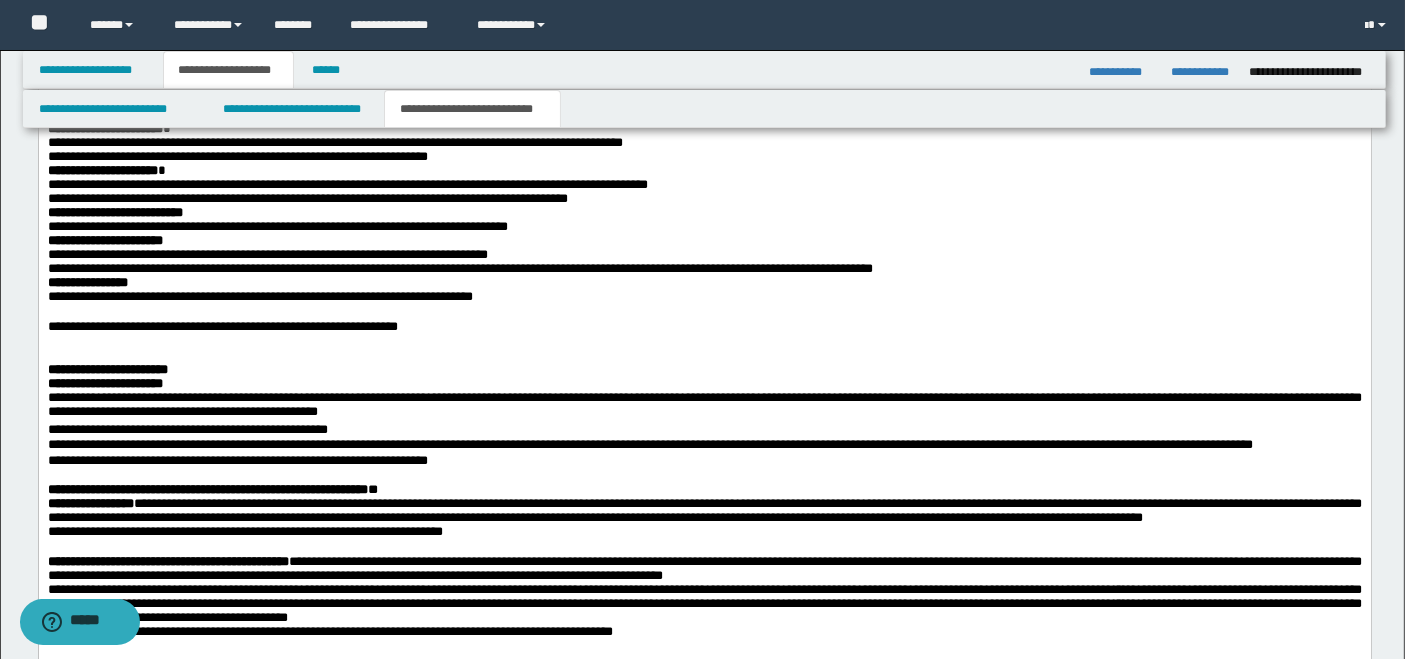 click at bounding box center (704, 342) 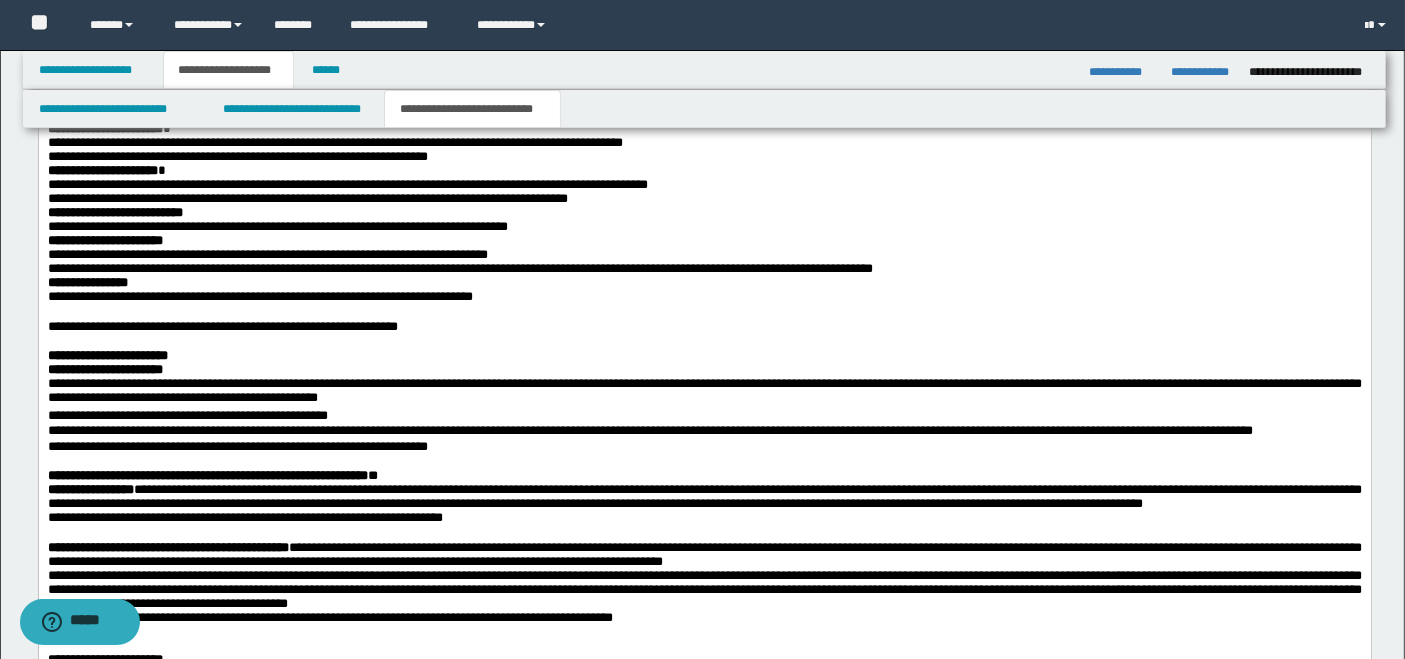 scroll, scrollTop: 1666, scrollLeft: 0, axis: vertical 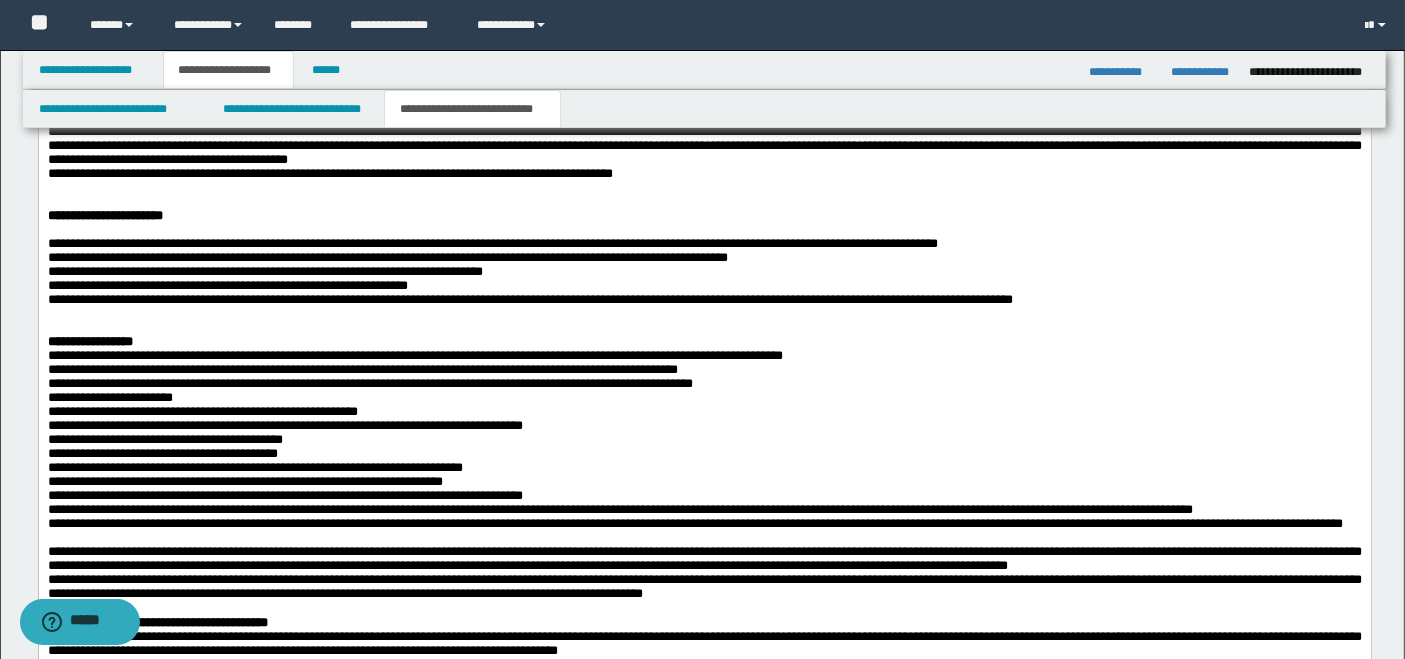 click at bounding box center (704, 314) 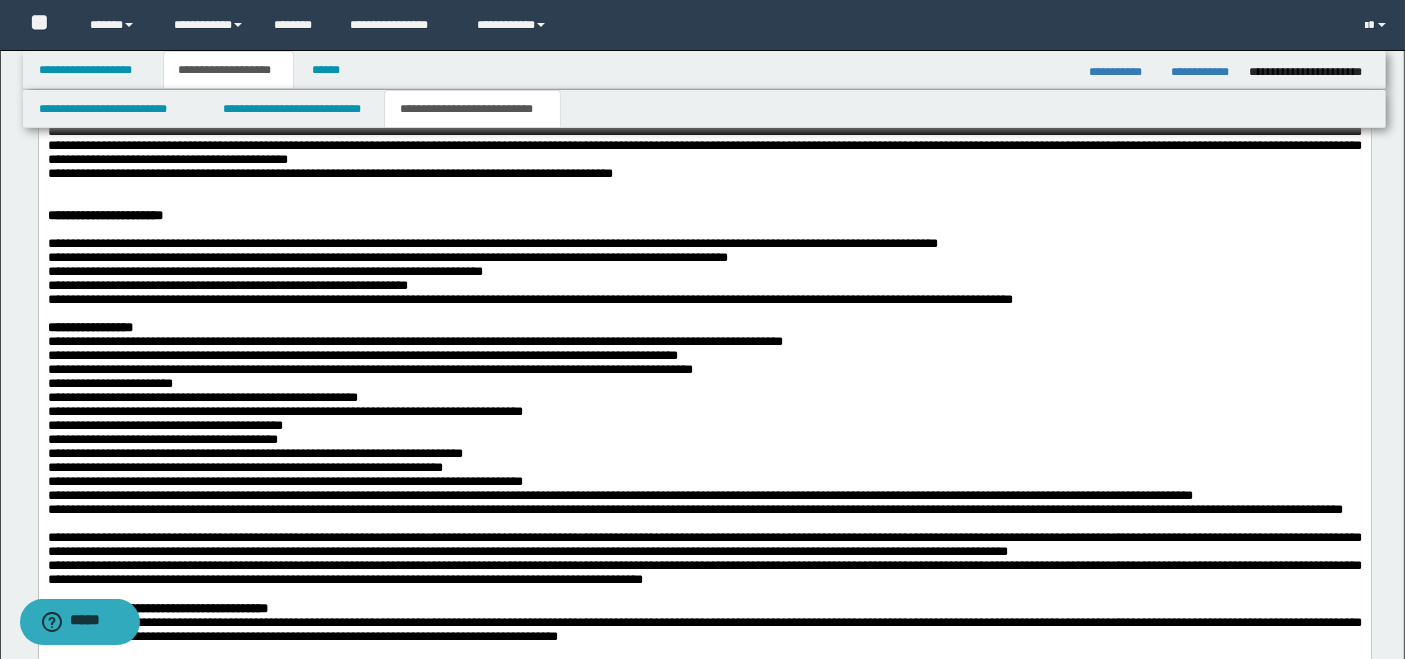 click at bounding box center [704, 202] 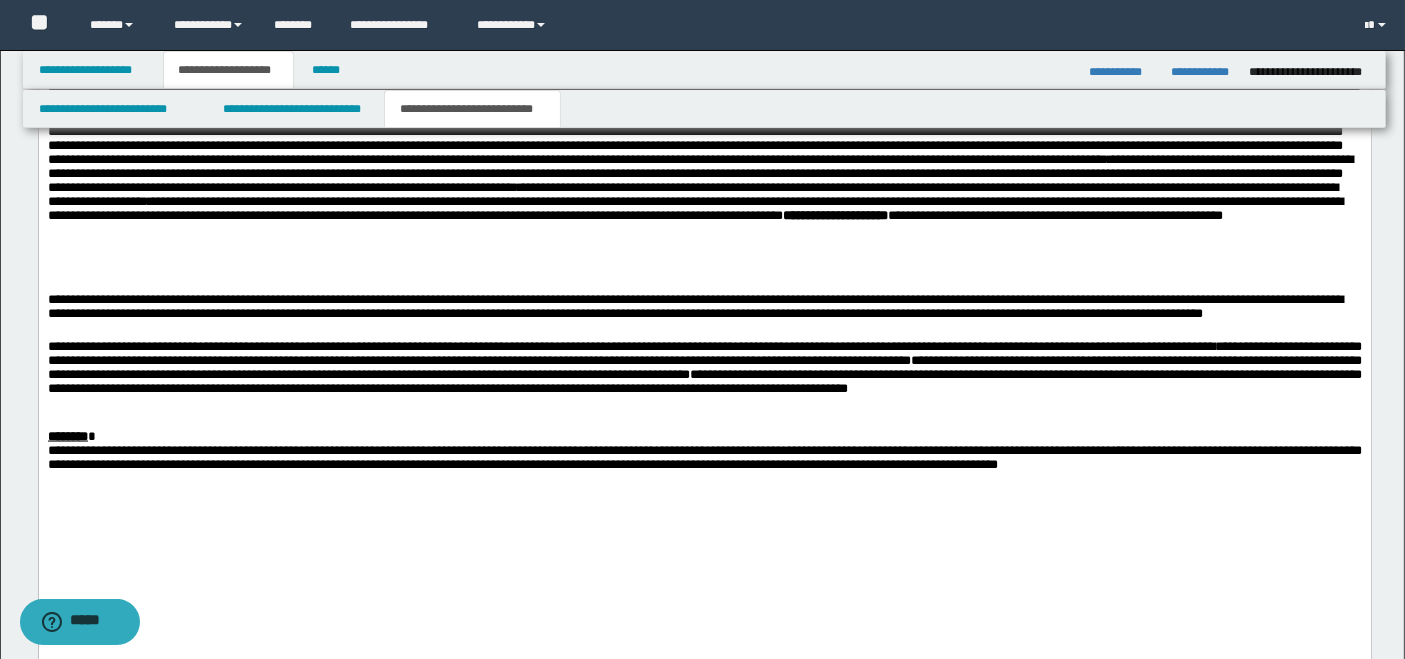 scroll, scrollTop: 2666, scrollLeft: 0, axis: vertical 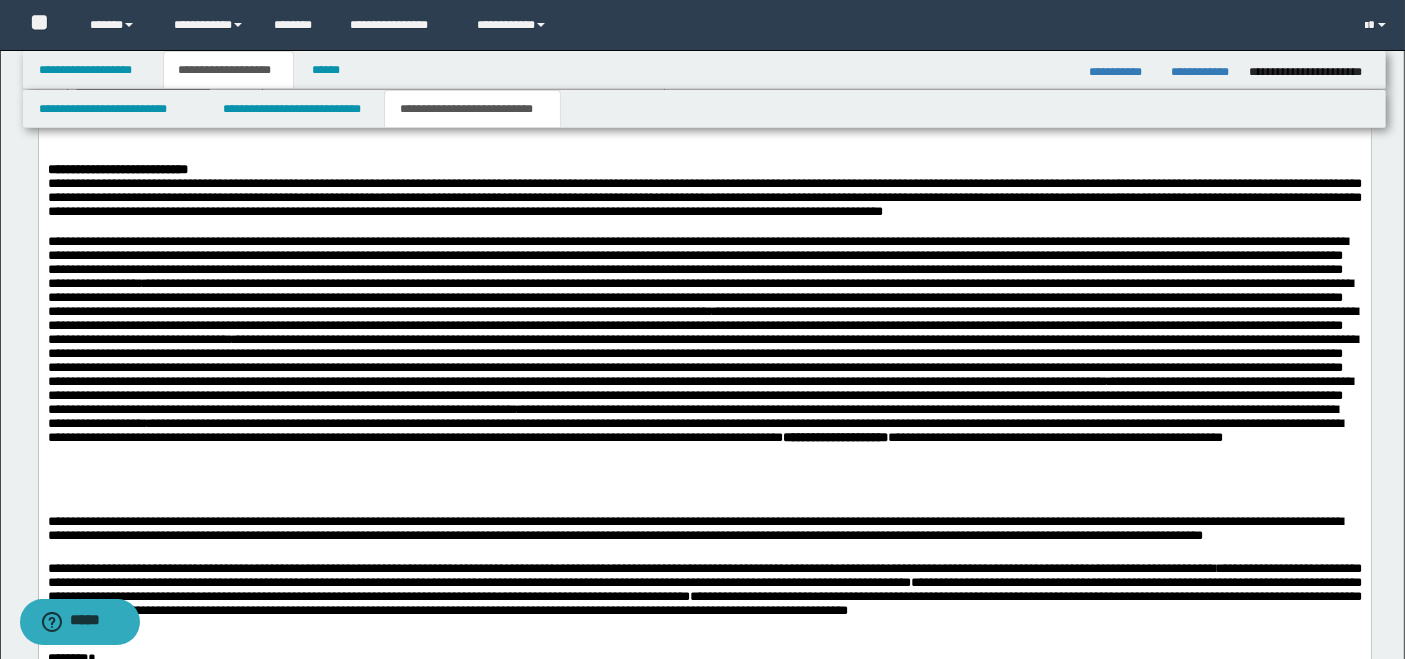 click at bounding box center (704, 140) 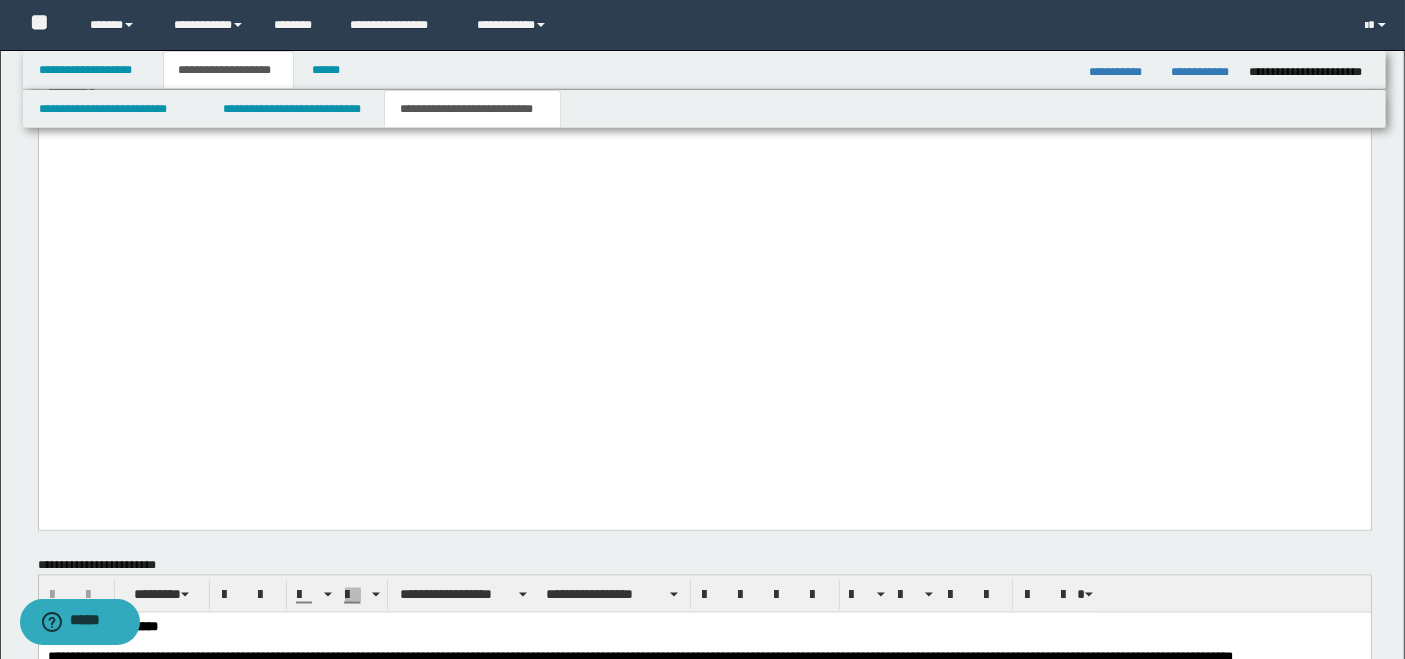 scroll, scrollTop: 3777, scrollLeft: 0, axis: vertical 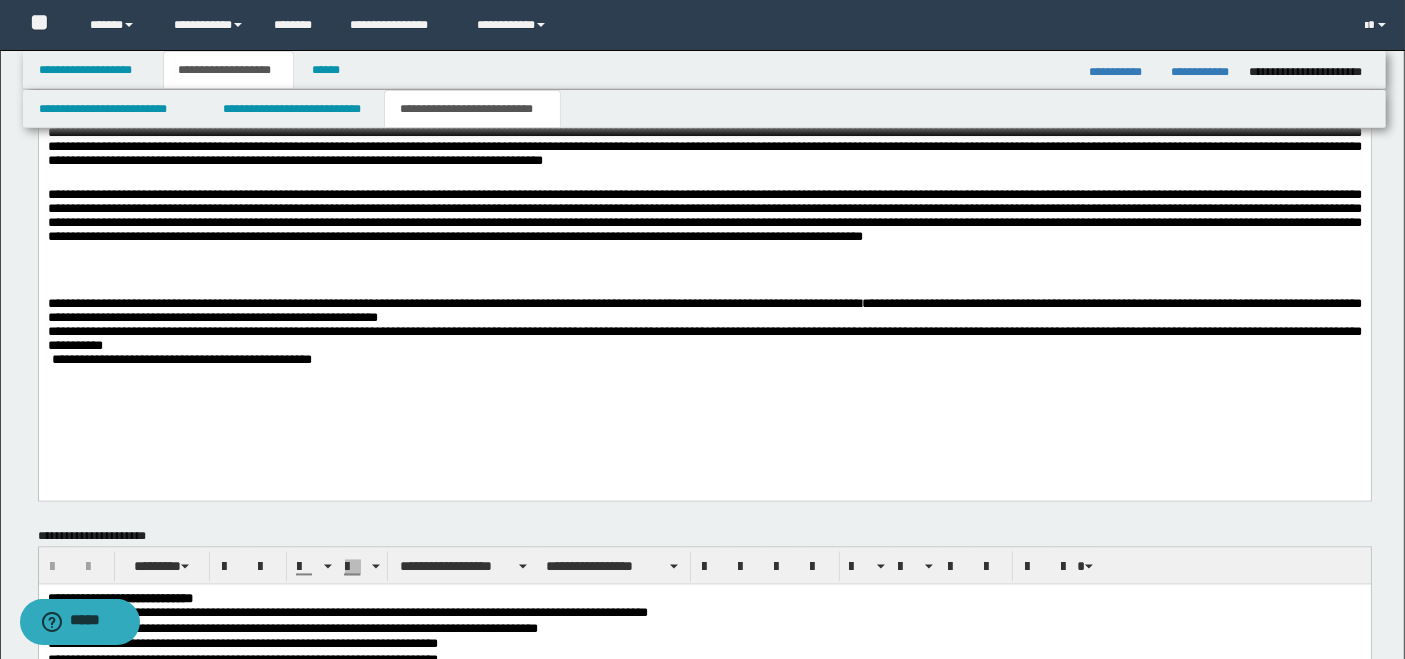 click at bounding box center [704, 376] 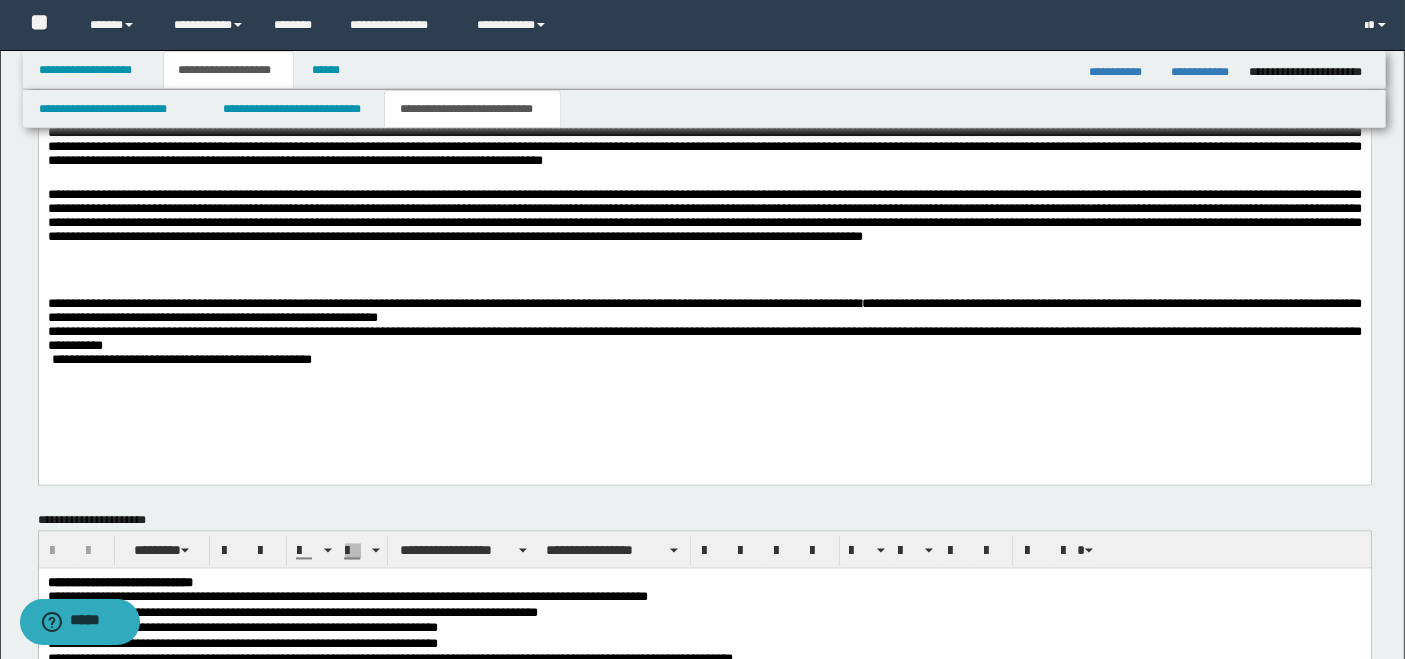 scroll, scrollTop: 4079, scrollLeft: 0, axis: vertical 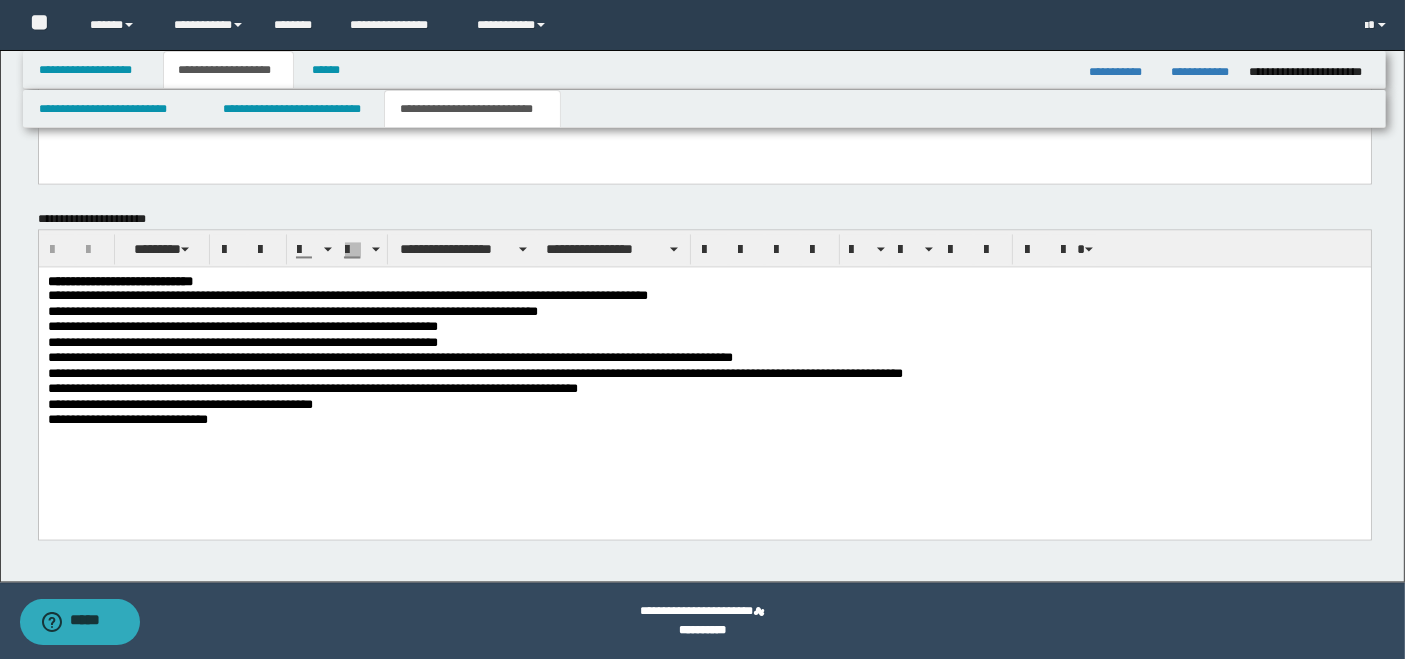 click on "******" at bounding box center [330, 70] 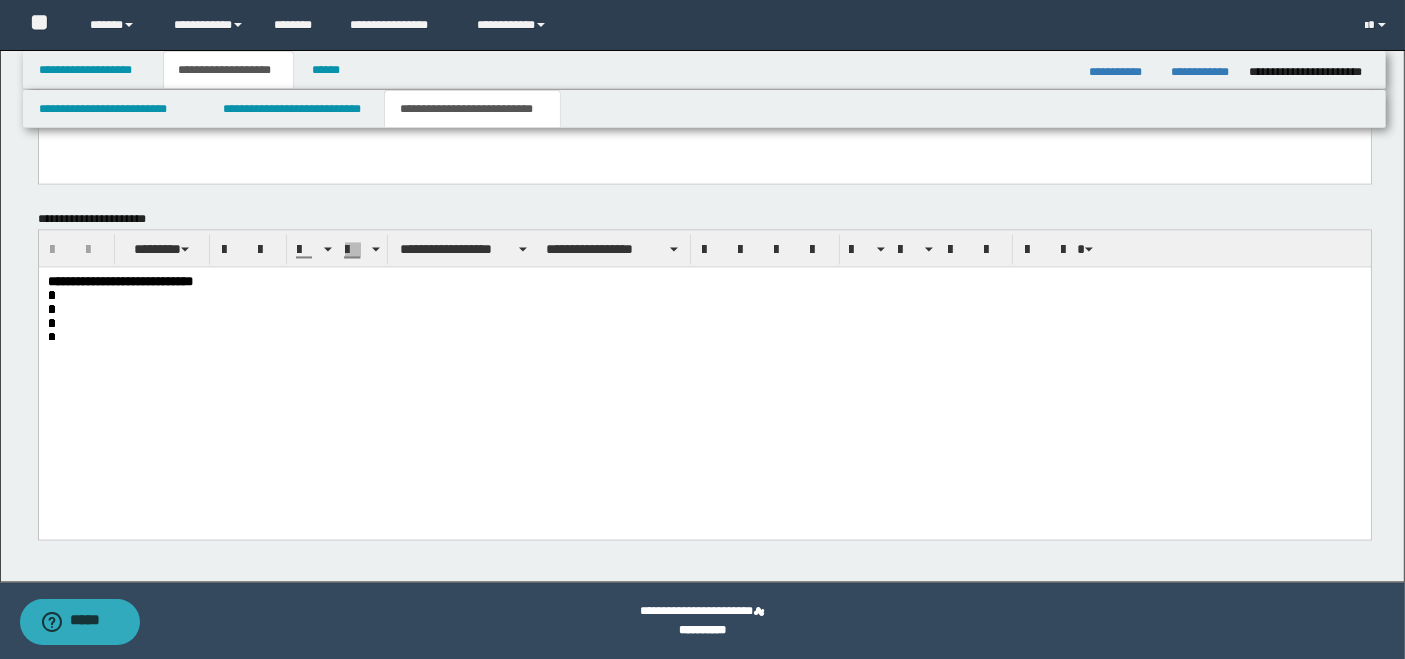 scroll, scrollTop: 328, scrollLeft: 0, axis: vertical 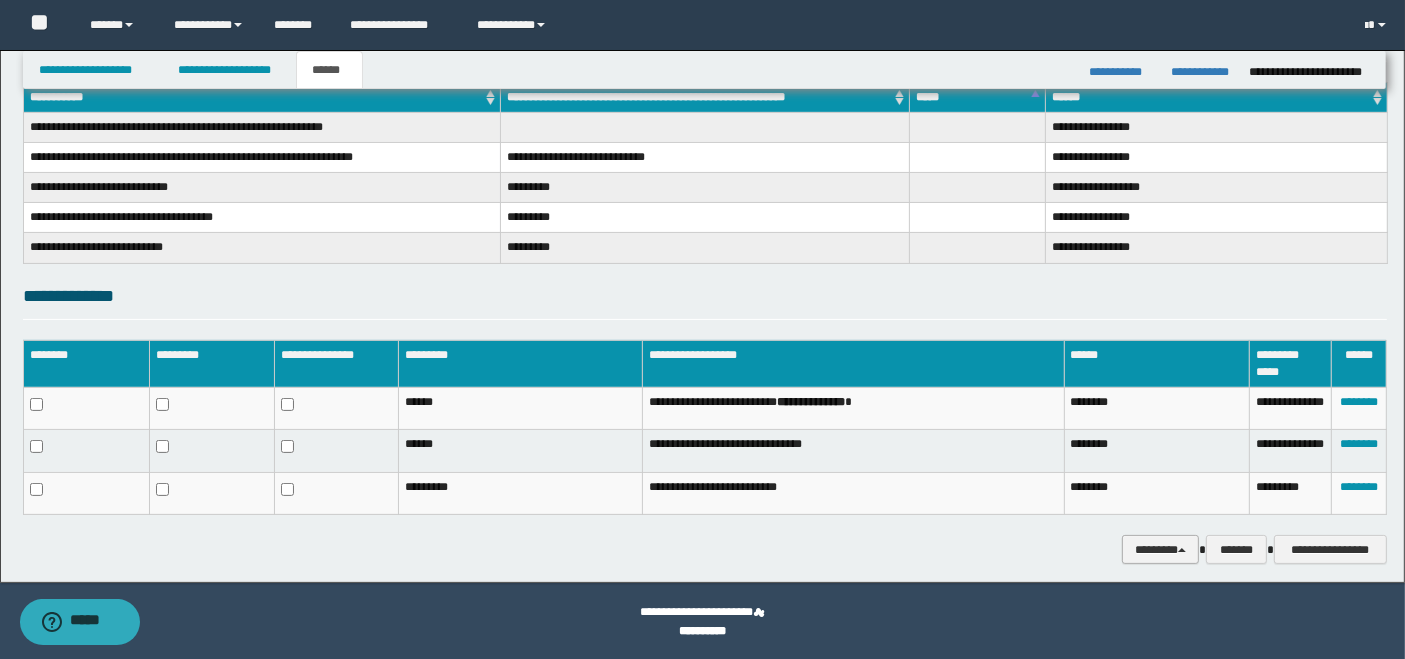 click on "********" at bounding box center (1160, 549) 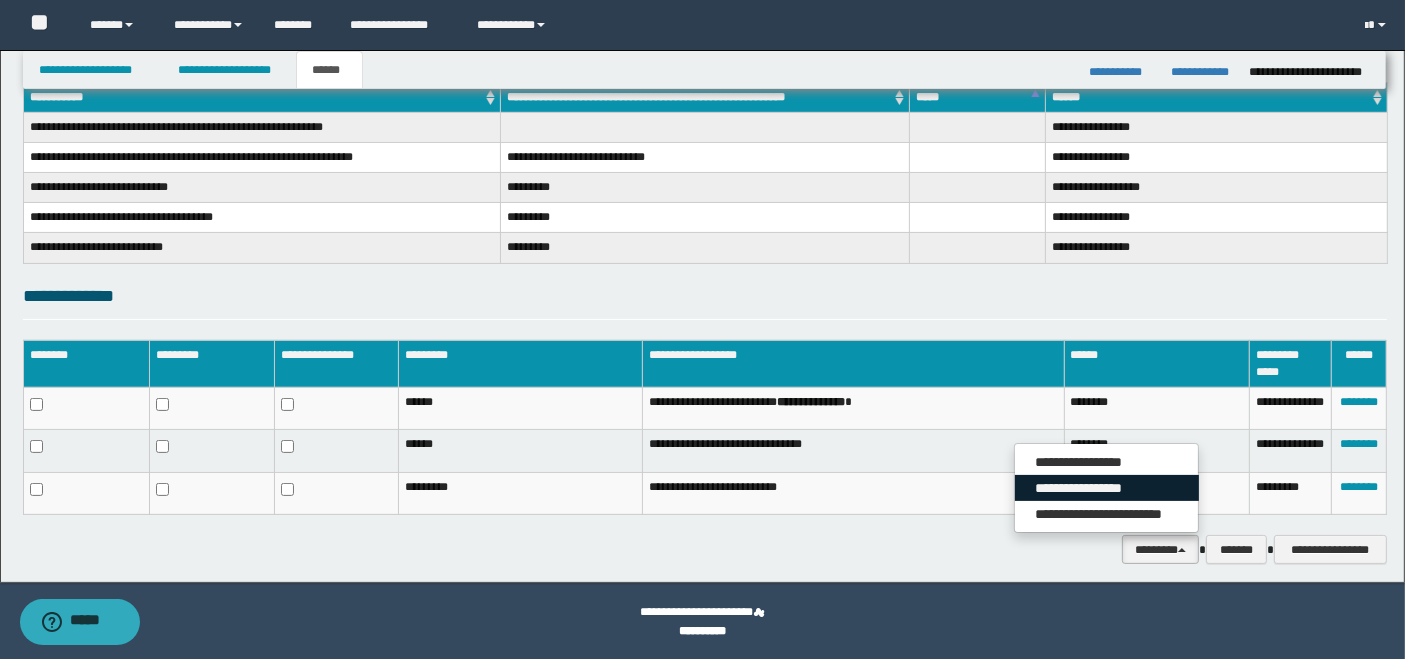 click on "**********" at bounding box center [1107, 488] 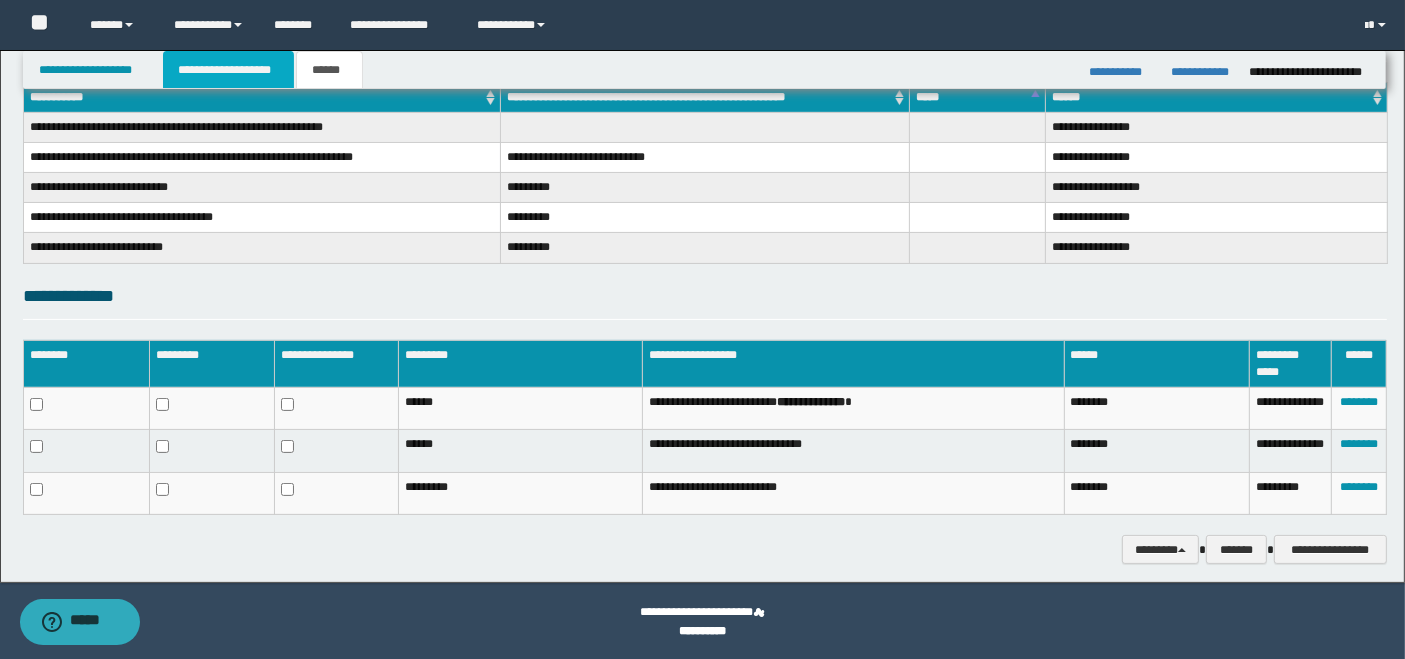click on "**********" at bounding box center (228, 70) 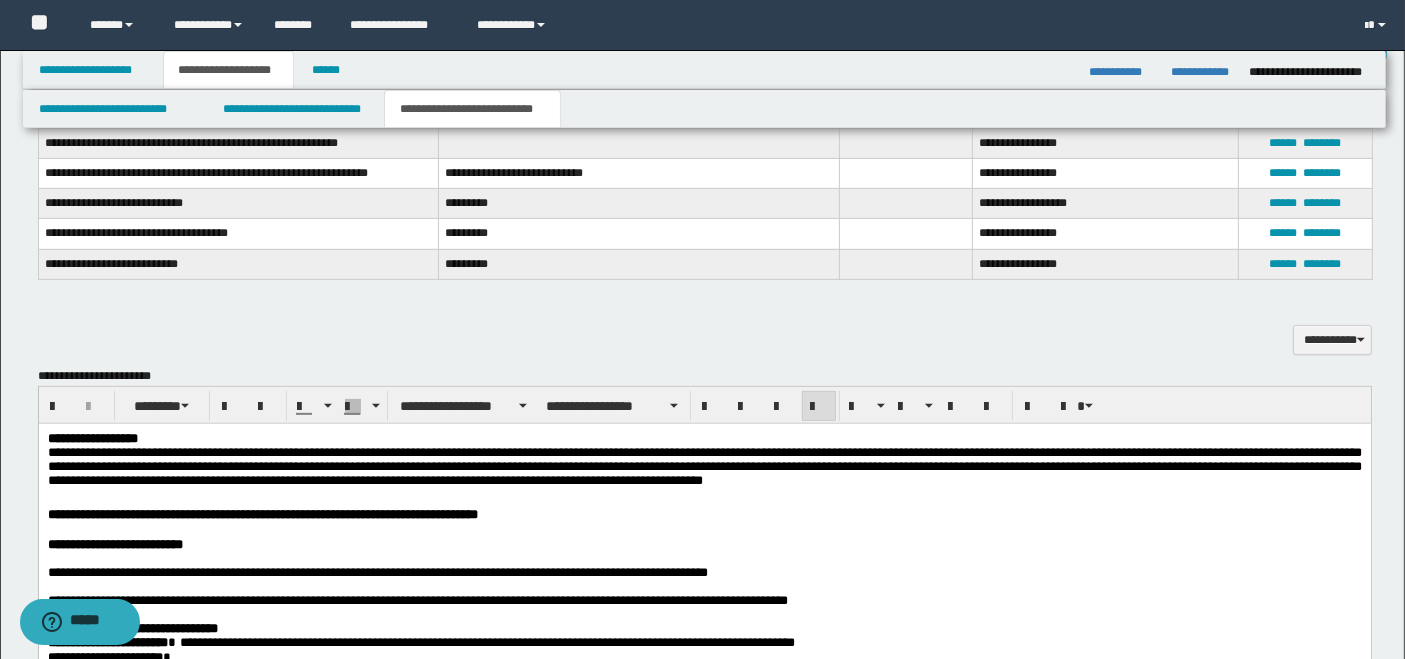 scroll, scrollTop: 1026, scrollLeft: 0, axis: vertical 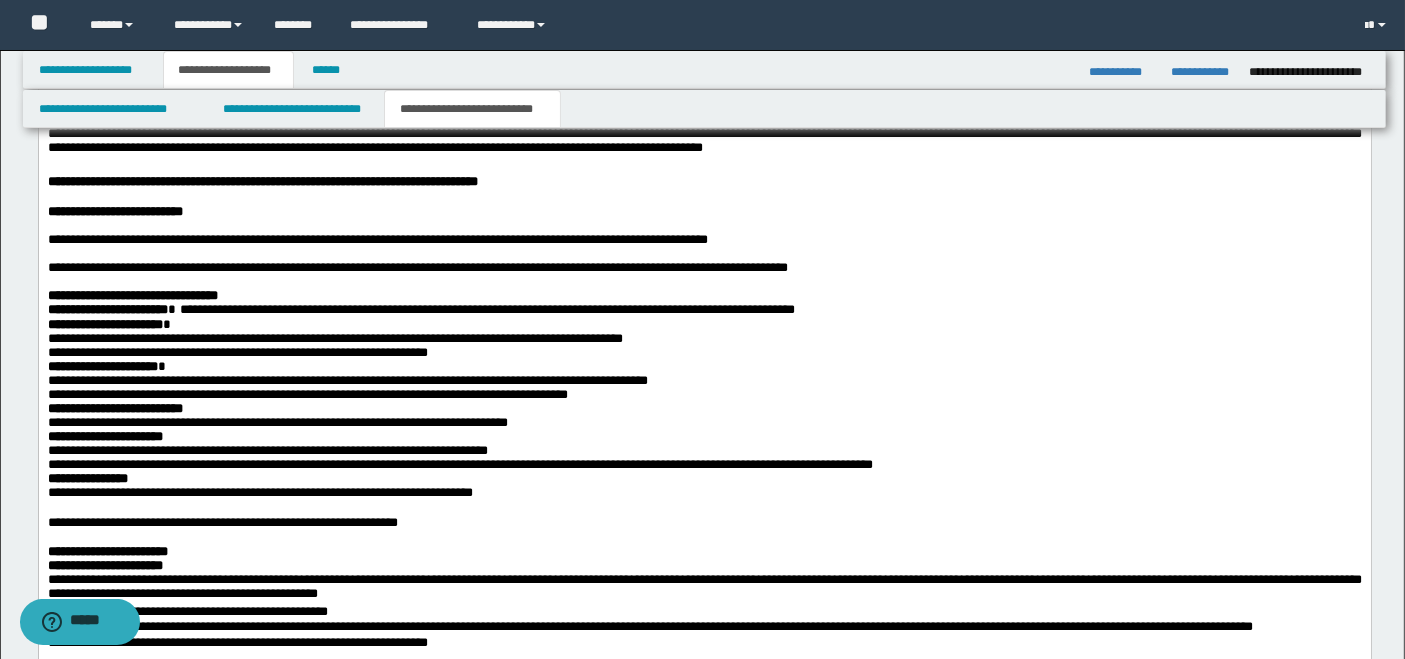 click on "**********" at bounding box center [704, 211] 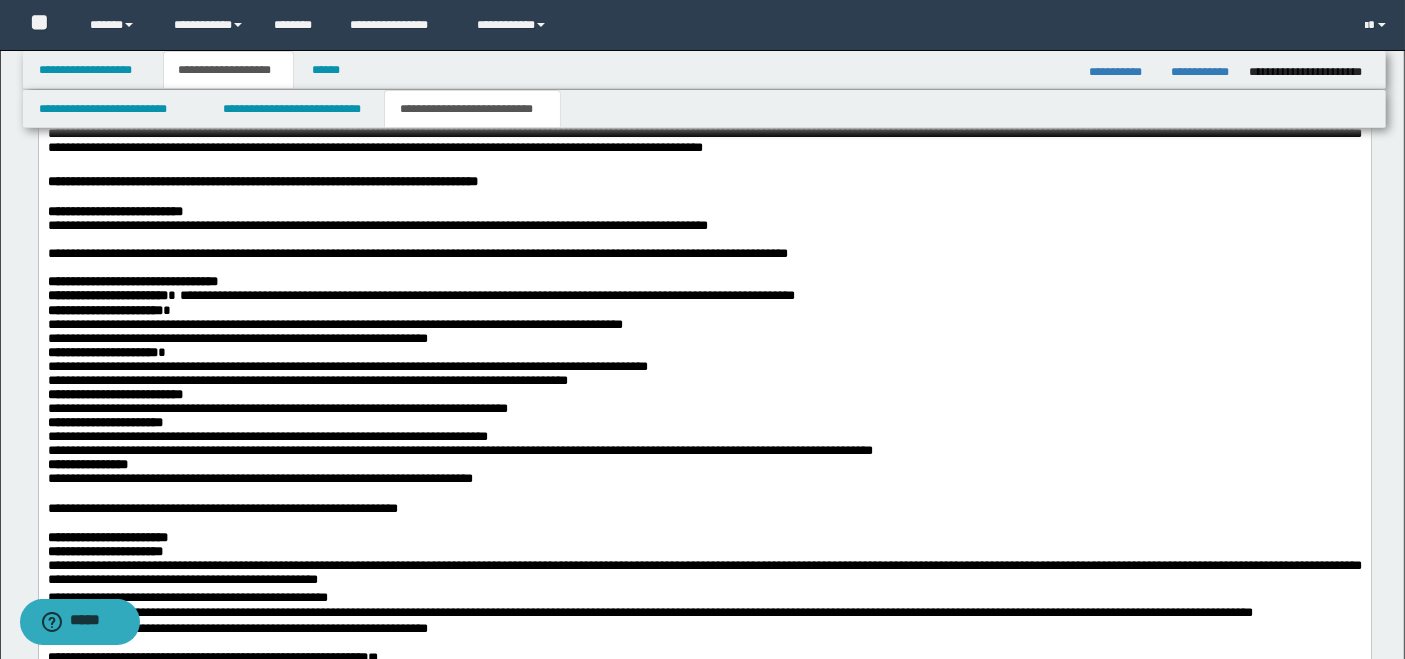 click at bounding box center (704, 239) 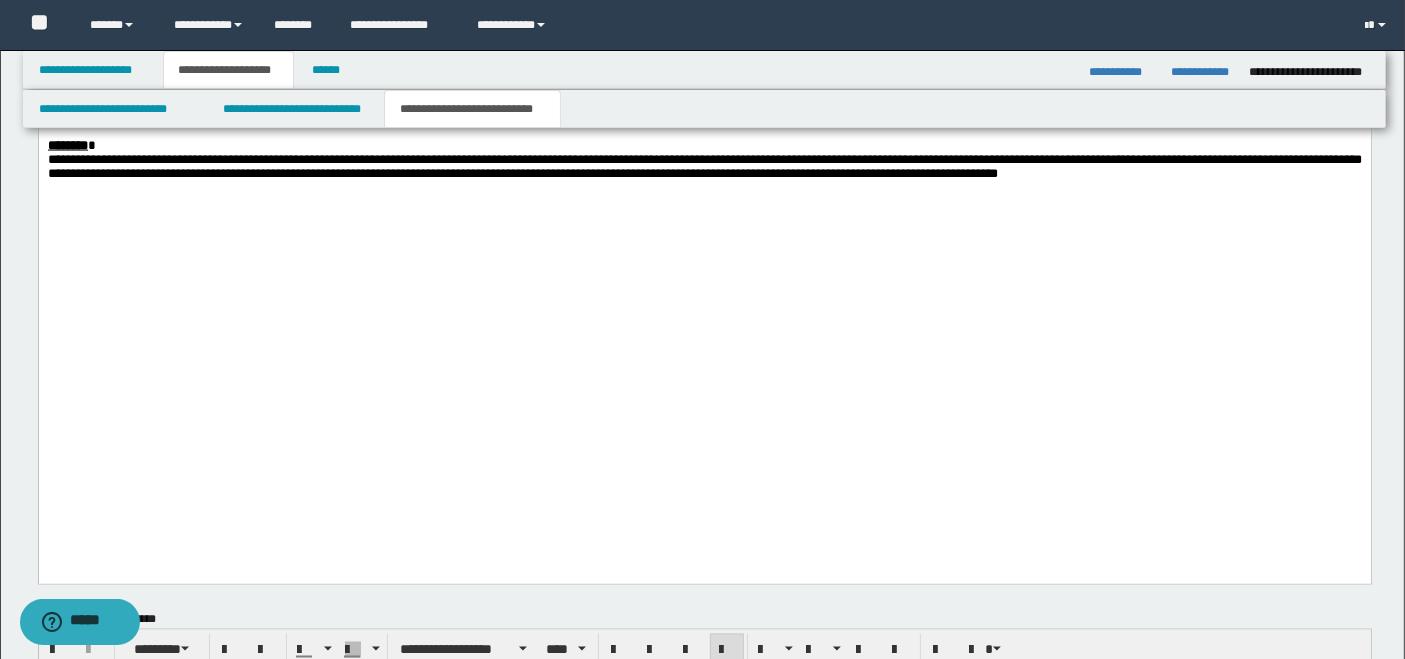 scroll, scrollTop: 3360, scrollLeft: 0, axis: vertical 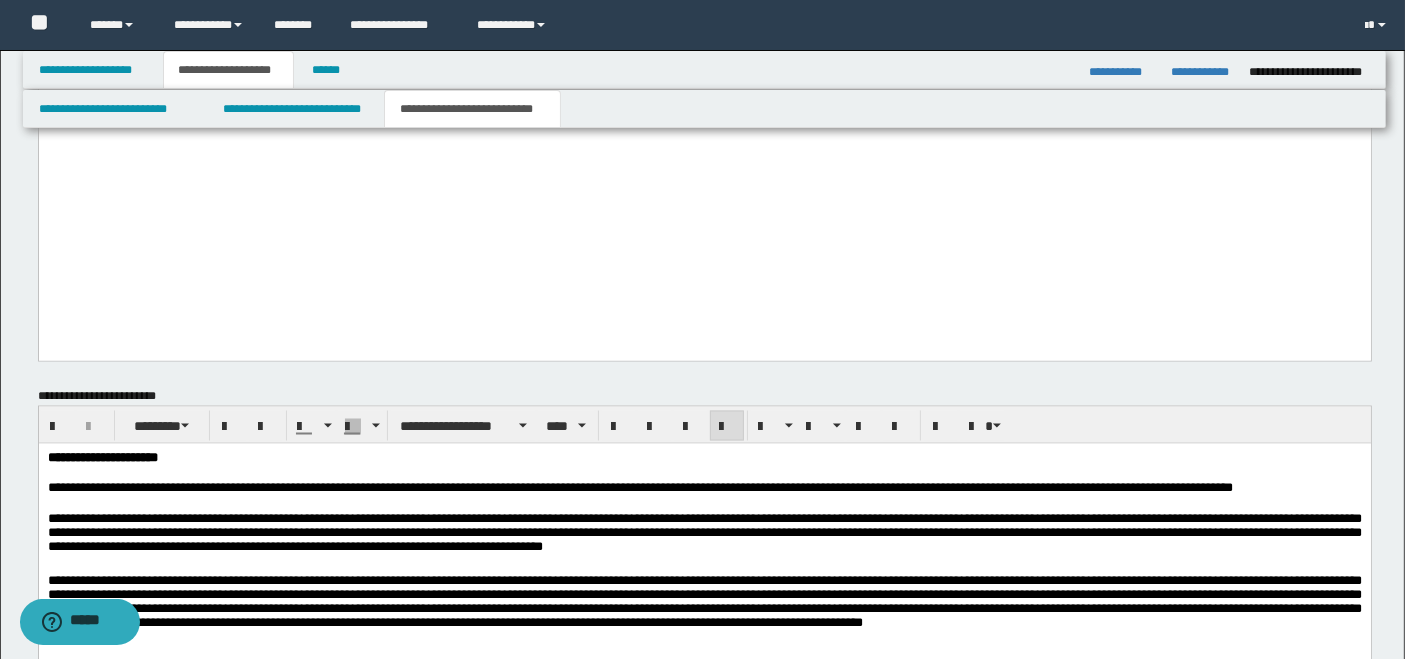 click on "**********" at bounding box center [704, -56] 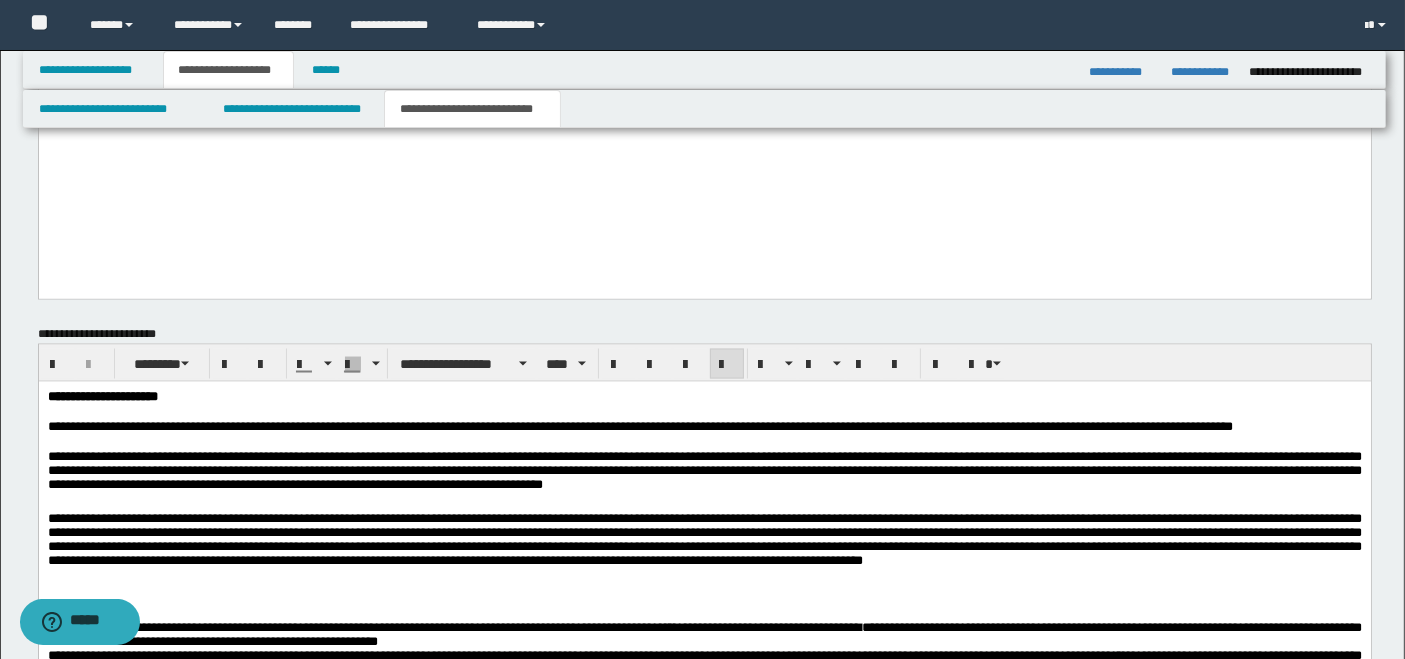 drag, startPoint x: 329, startPoint y: 61, endPoint x: 389, endPoint y: 68, distance: 60.40695 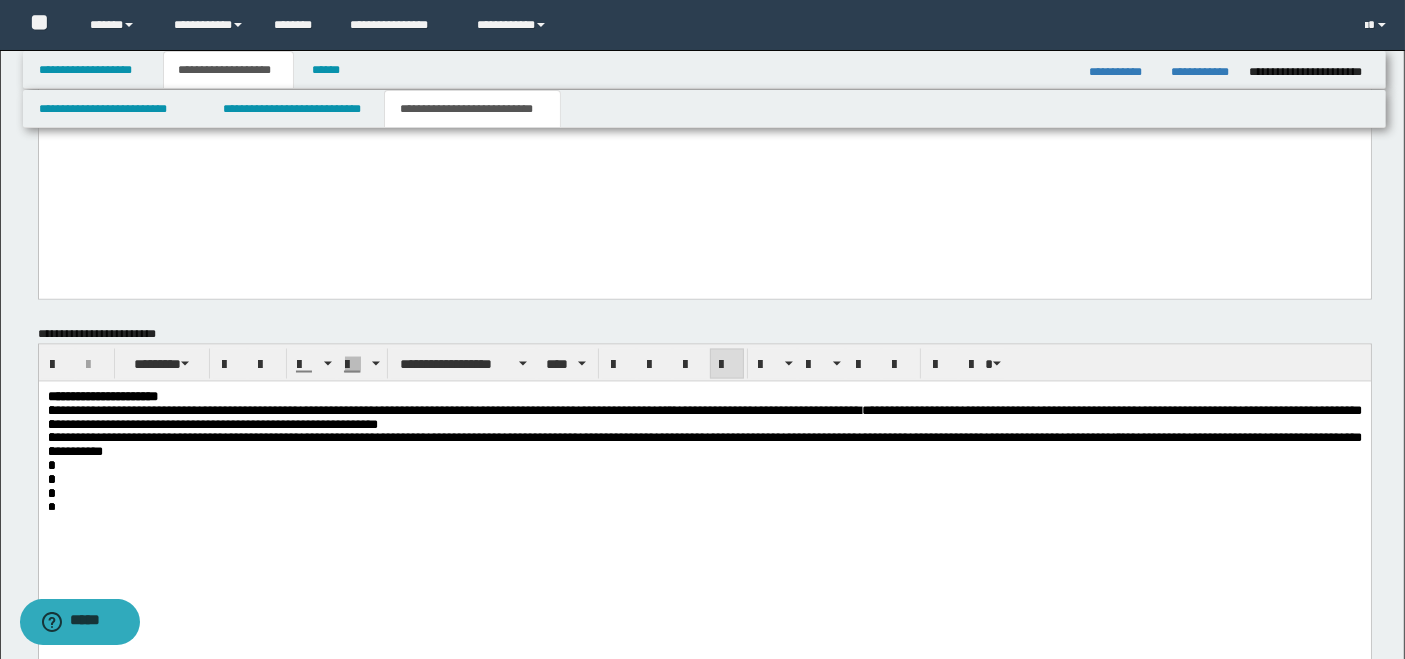 scroll, scrollTop: 328, scrollLeft: 0, axis: vertical 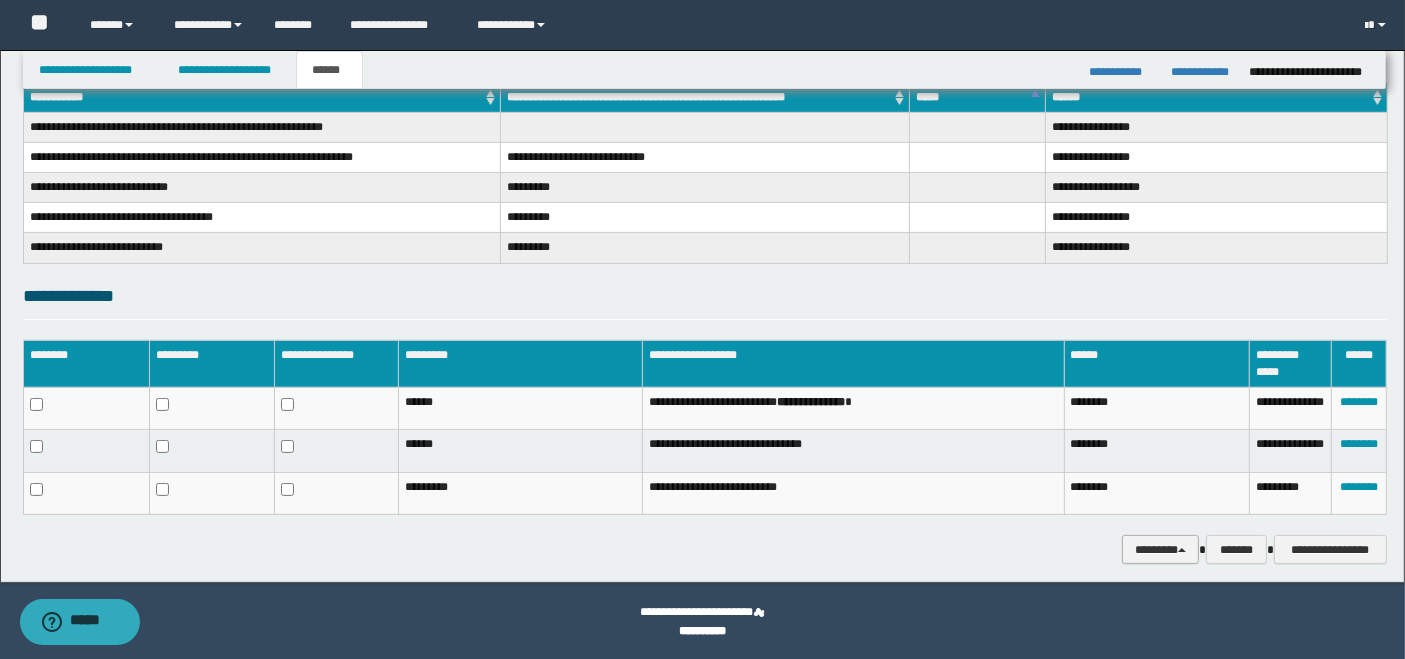 click on "********" at bounding box center (1160, 549) 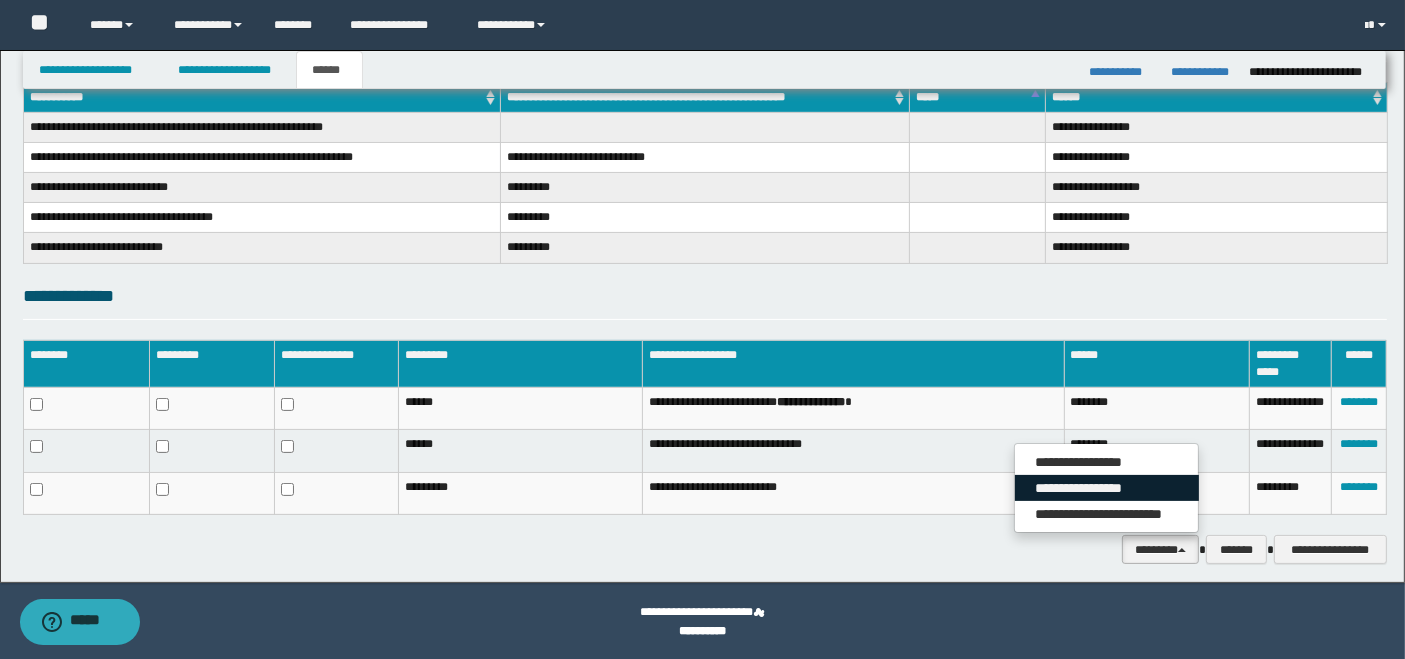 click on "**********" at bounding box center [1107, 488] 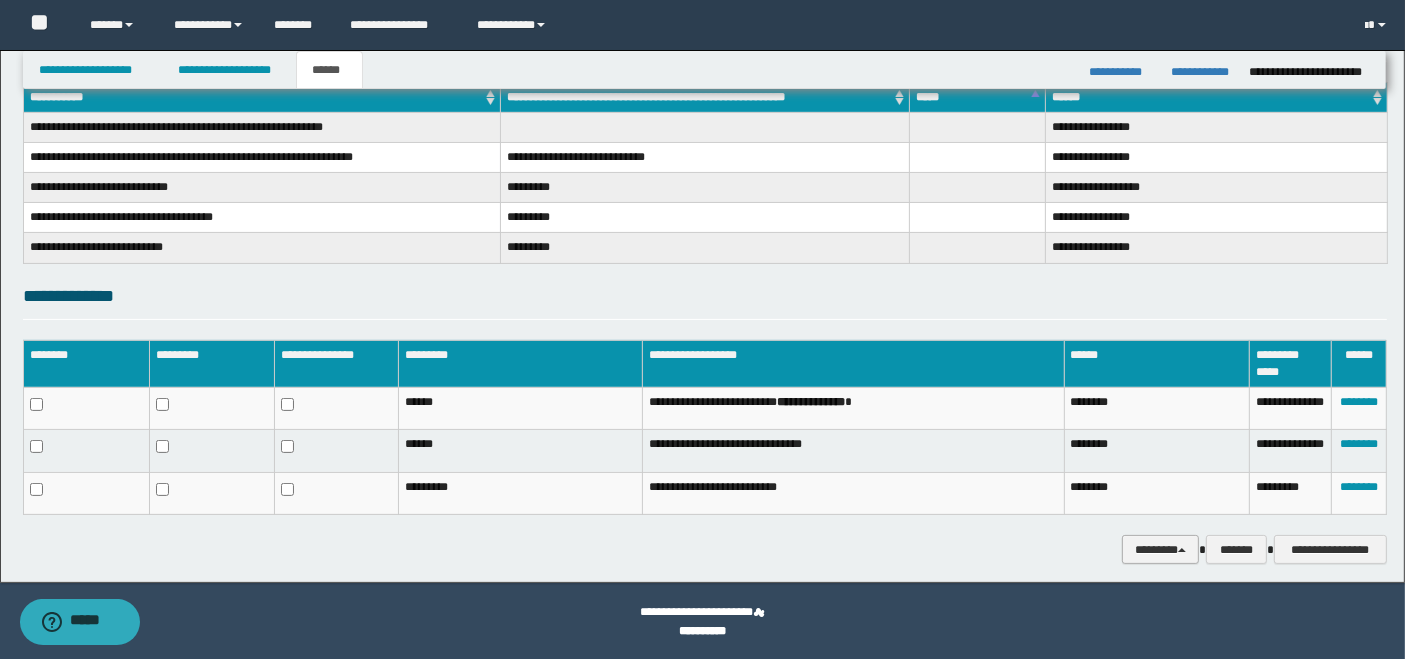 click on "********" at bounding box center (1160, 549) 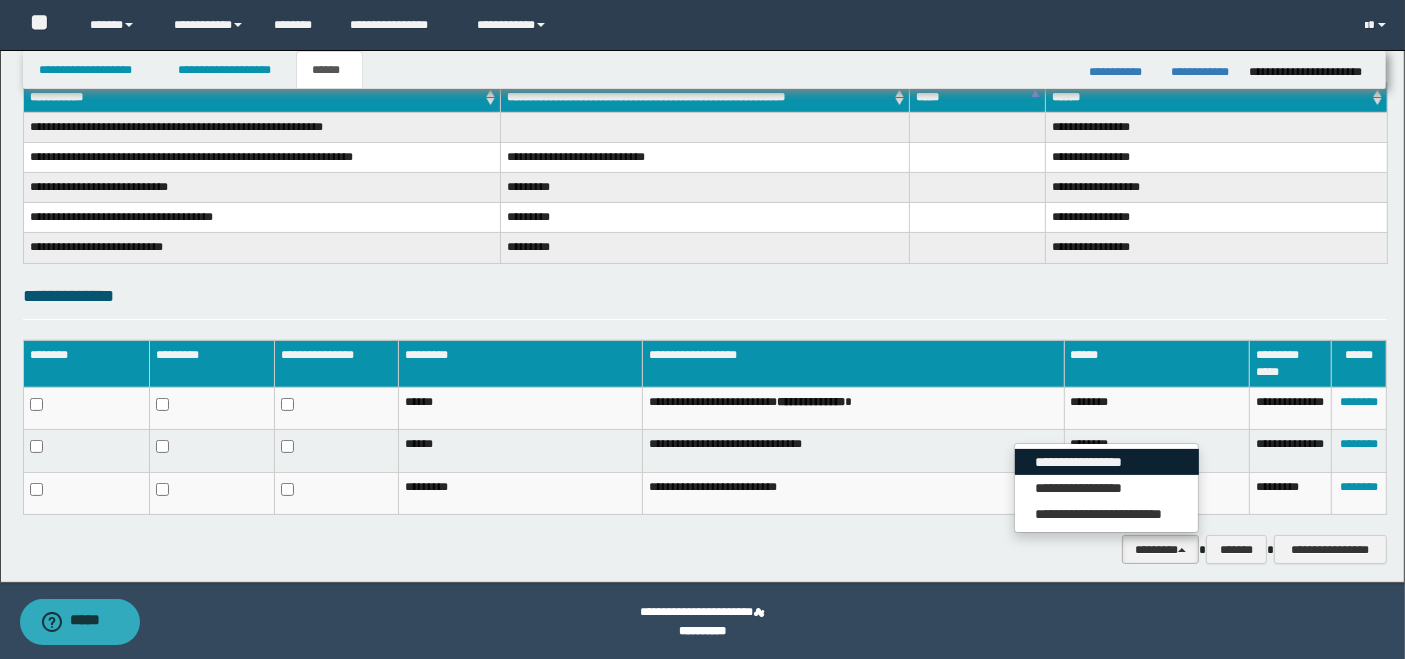 click on "**********" at bounding box center (1107, 462) 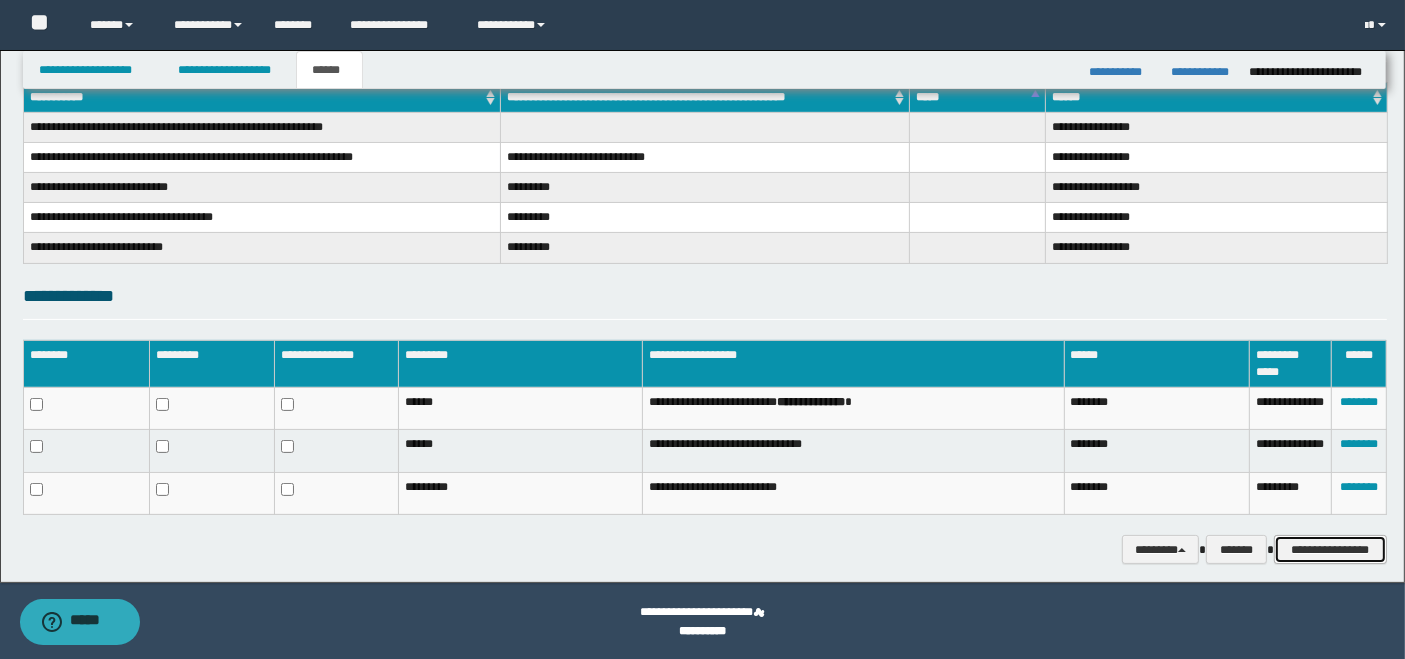 click on "**********" at bounding box center (1330, 549) 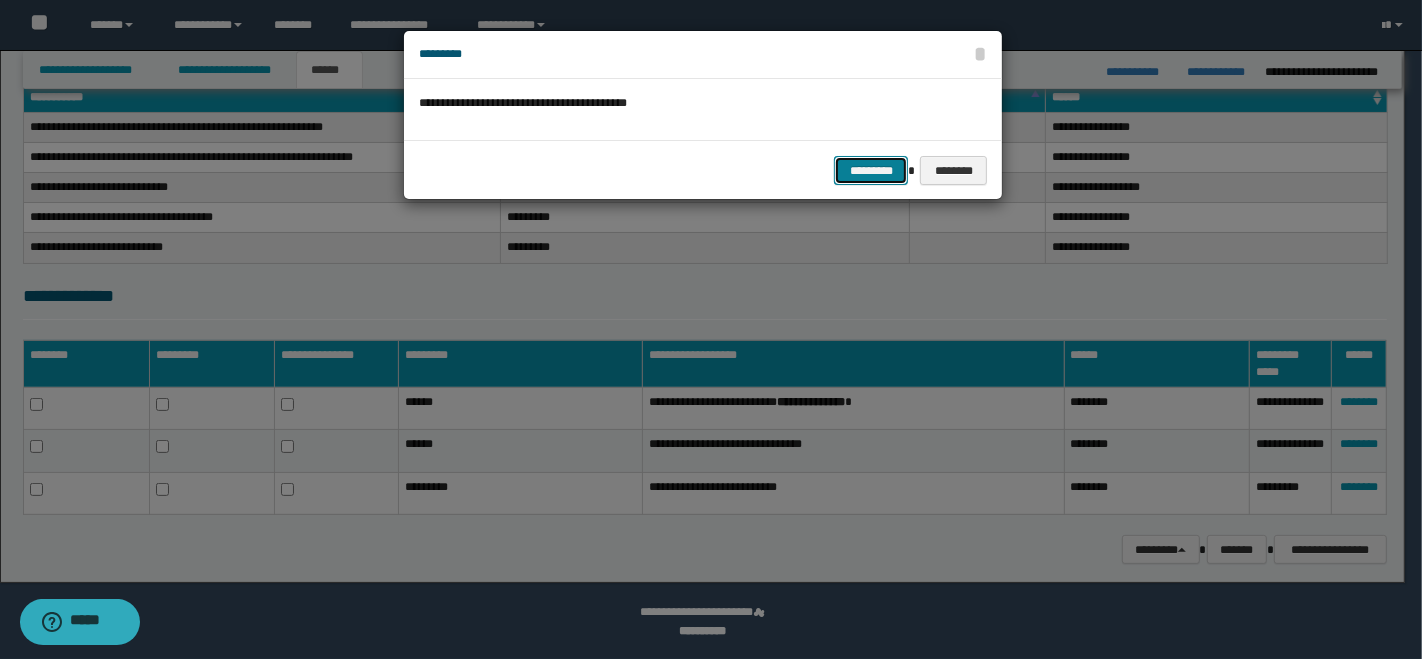 click on "*********" at bounding box center (871, 170) 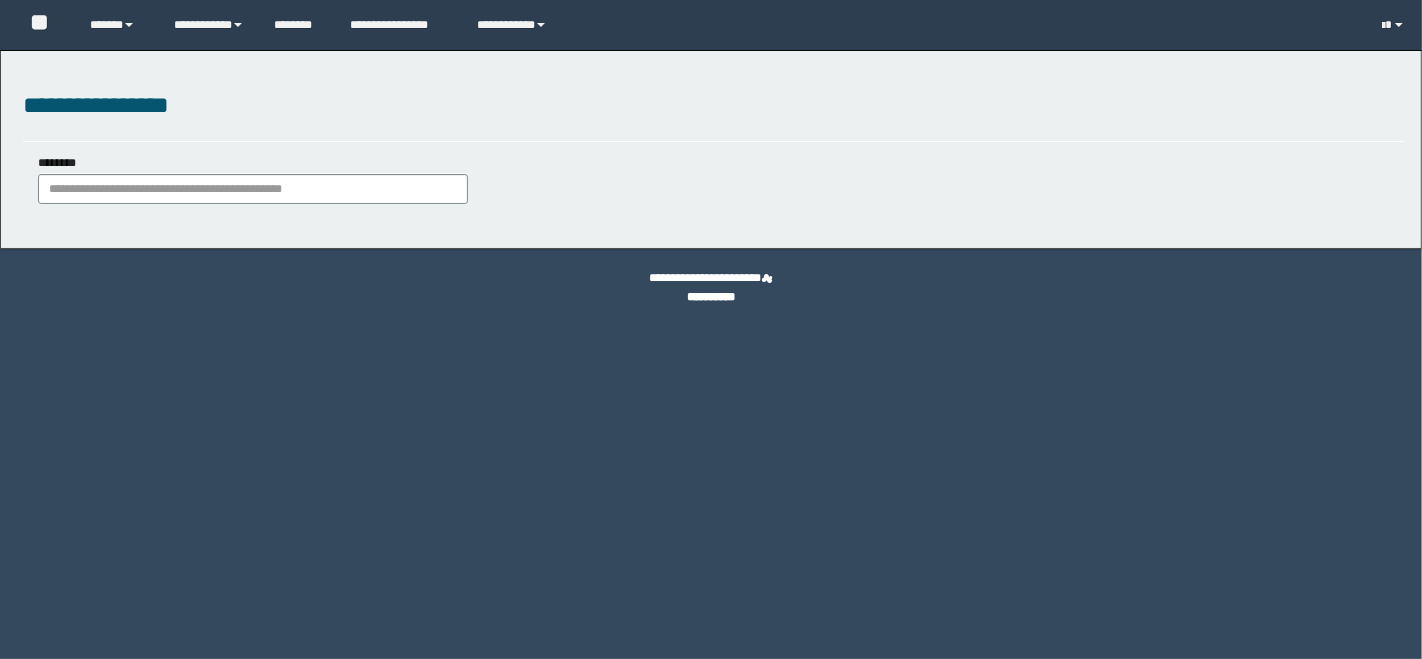 scroll, scrollTop: 0, scrollLeft: 0, axis: both 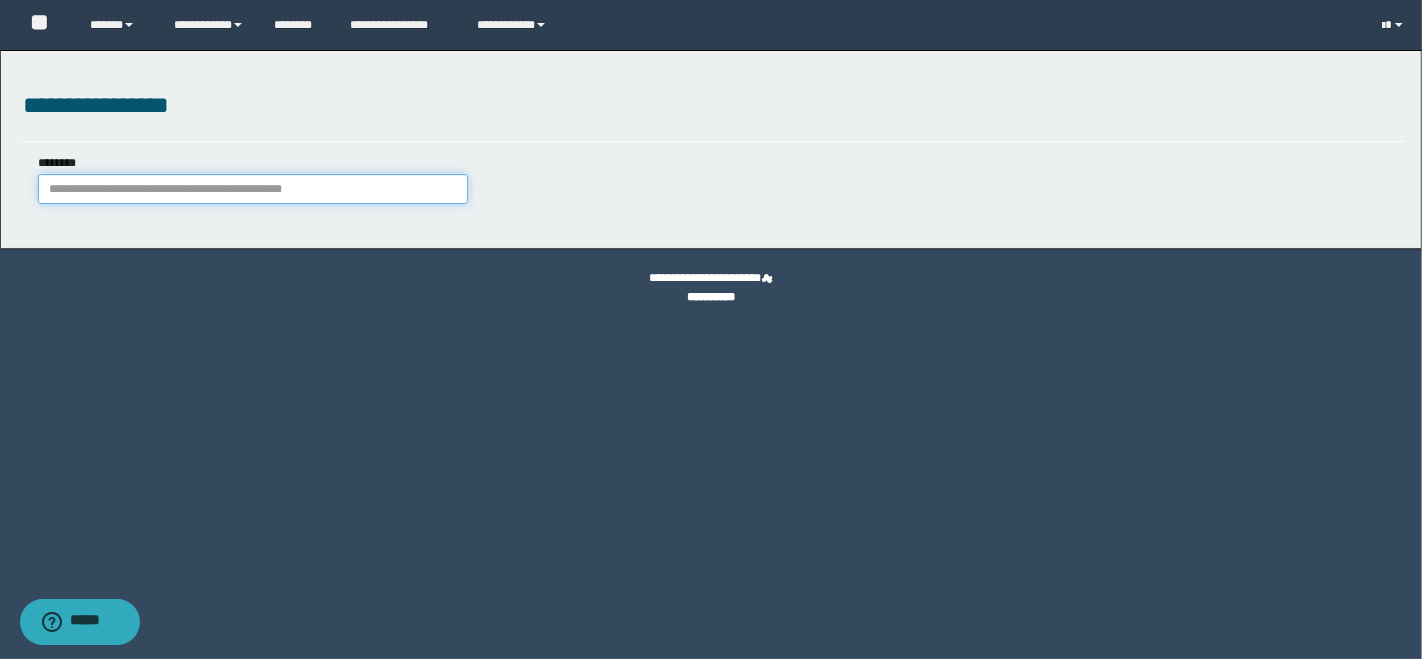 click on "********" at bounding box center [253, 189] 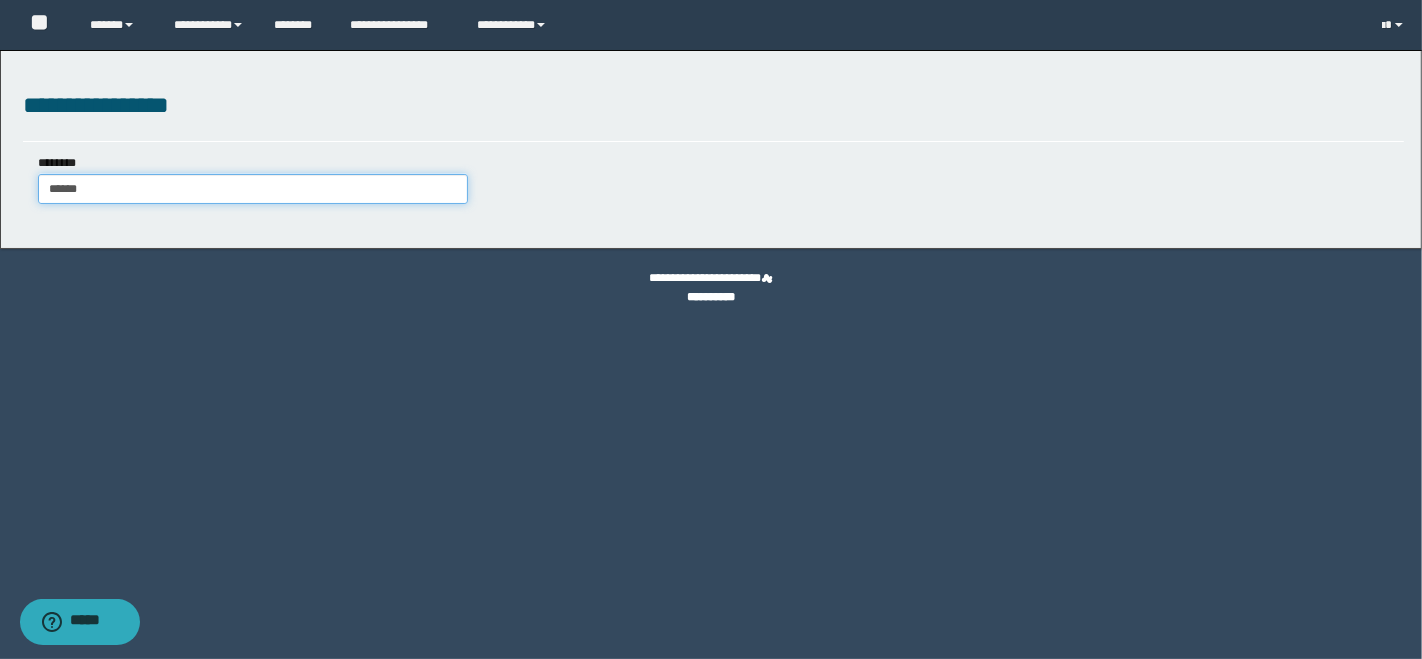 type on "*******" 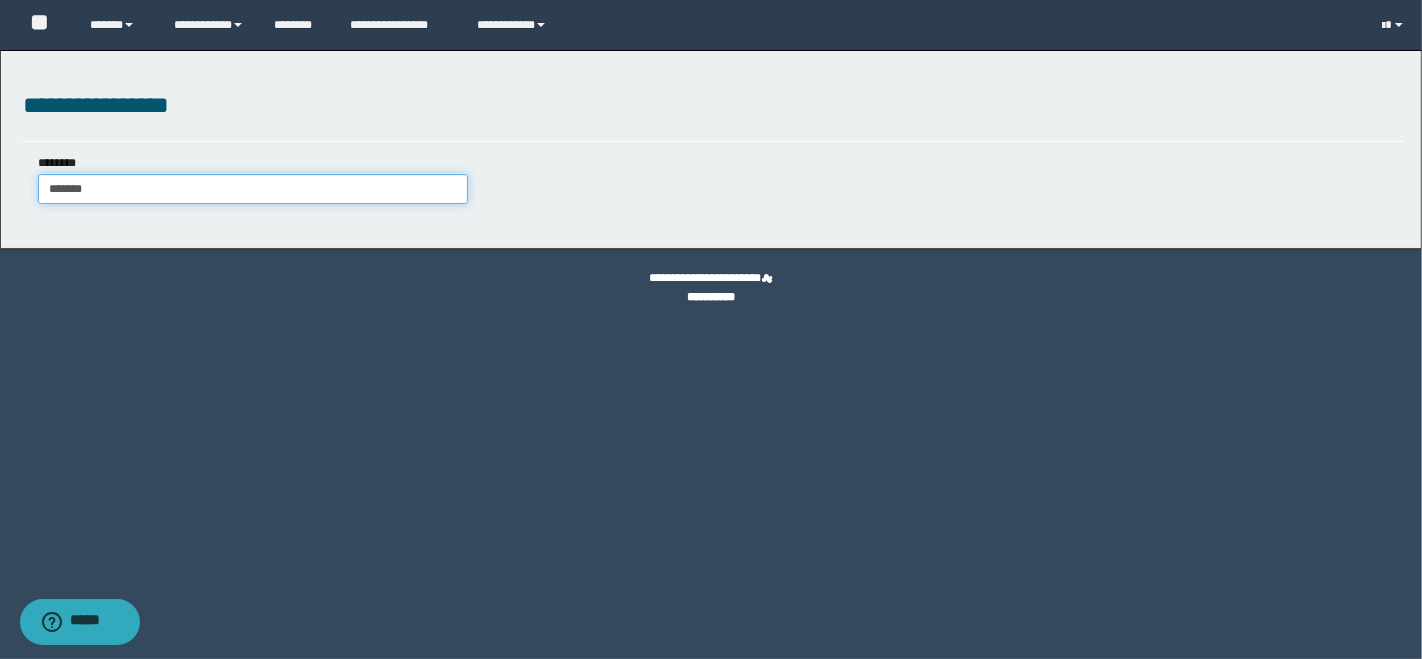 type on "*******" 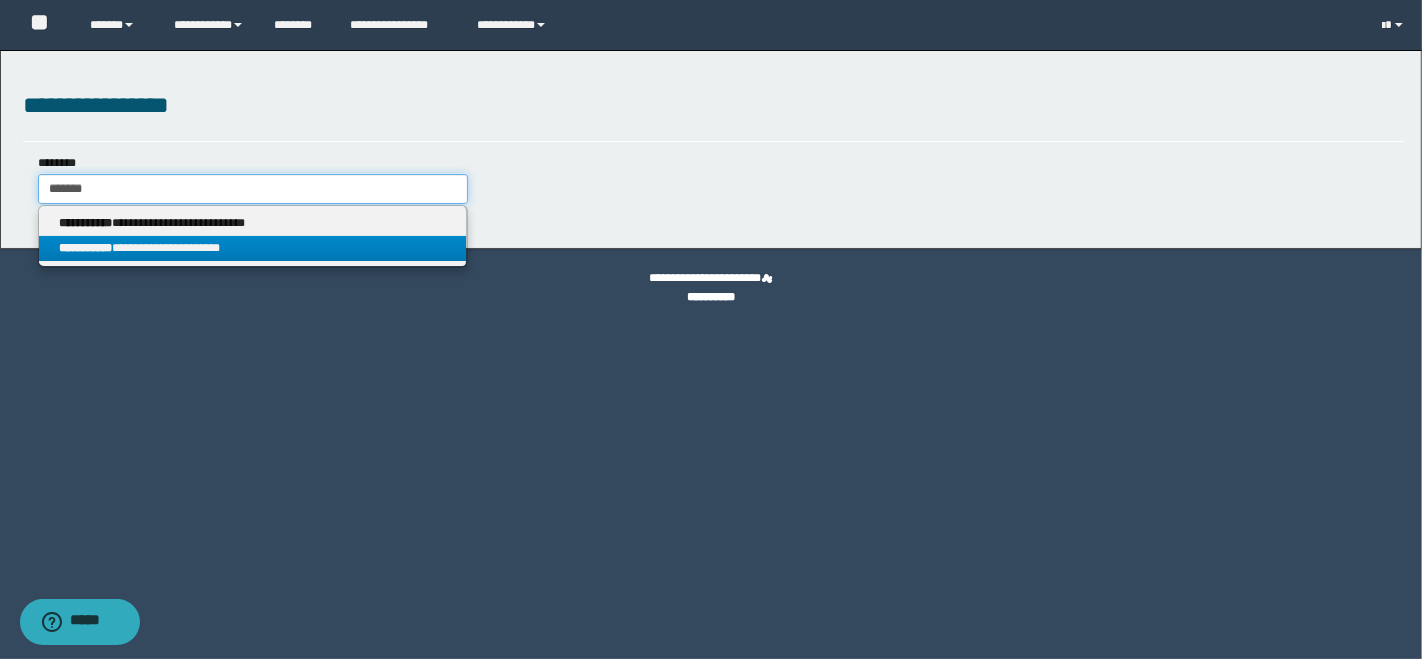 type on "*******" 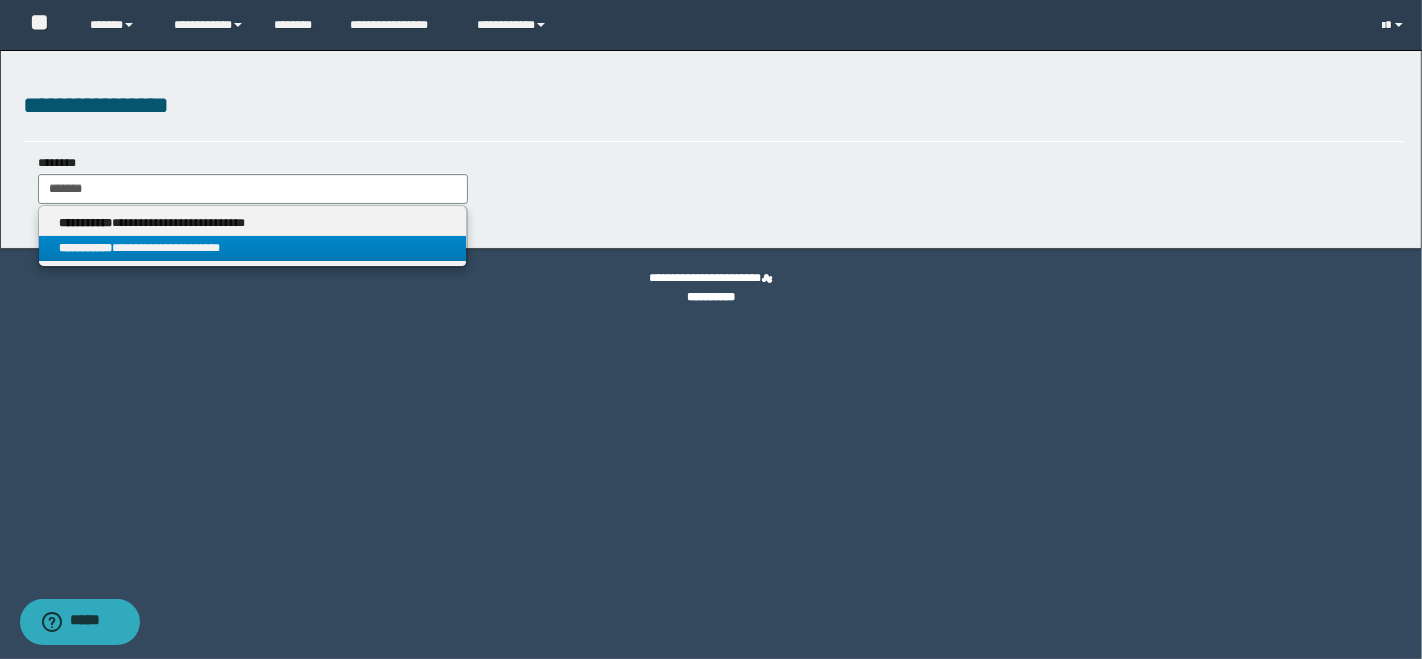 click on "**********" at bounding box center [253, 248] 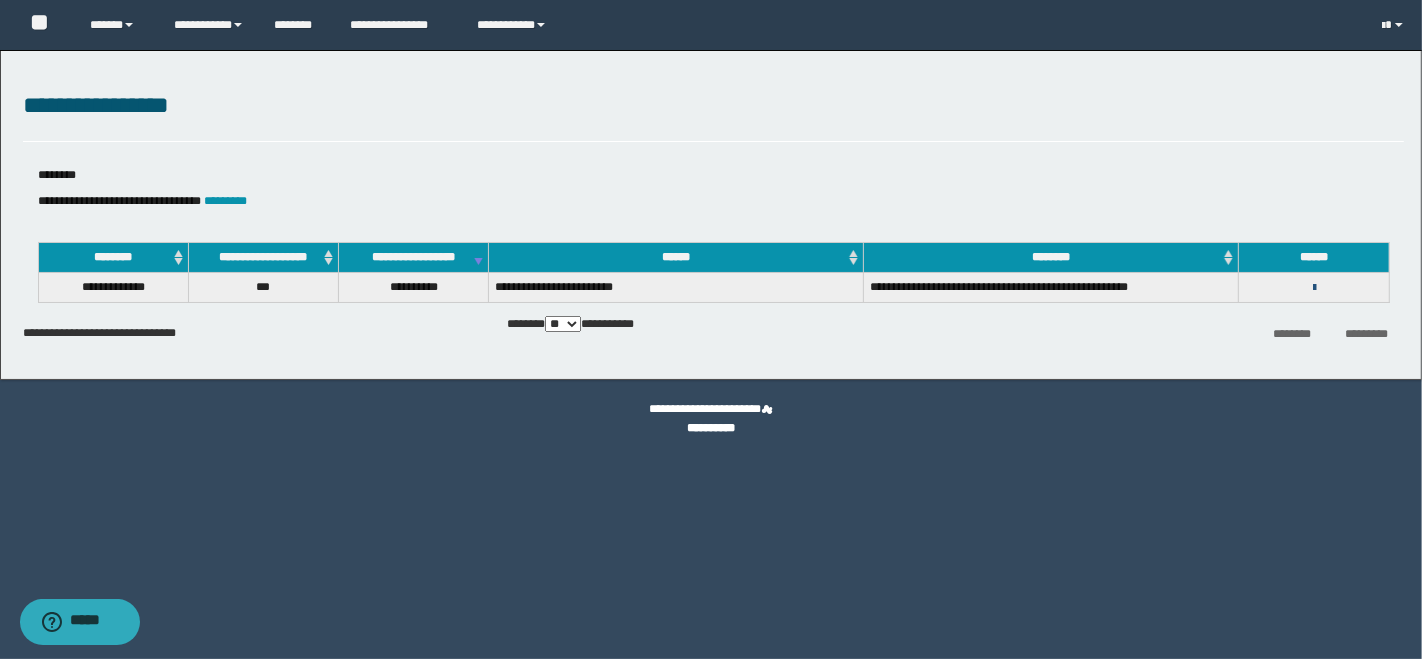 click at bounding box center [1314, 288] 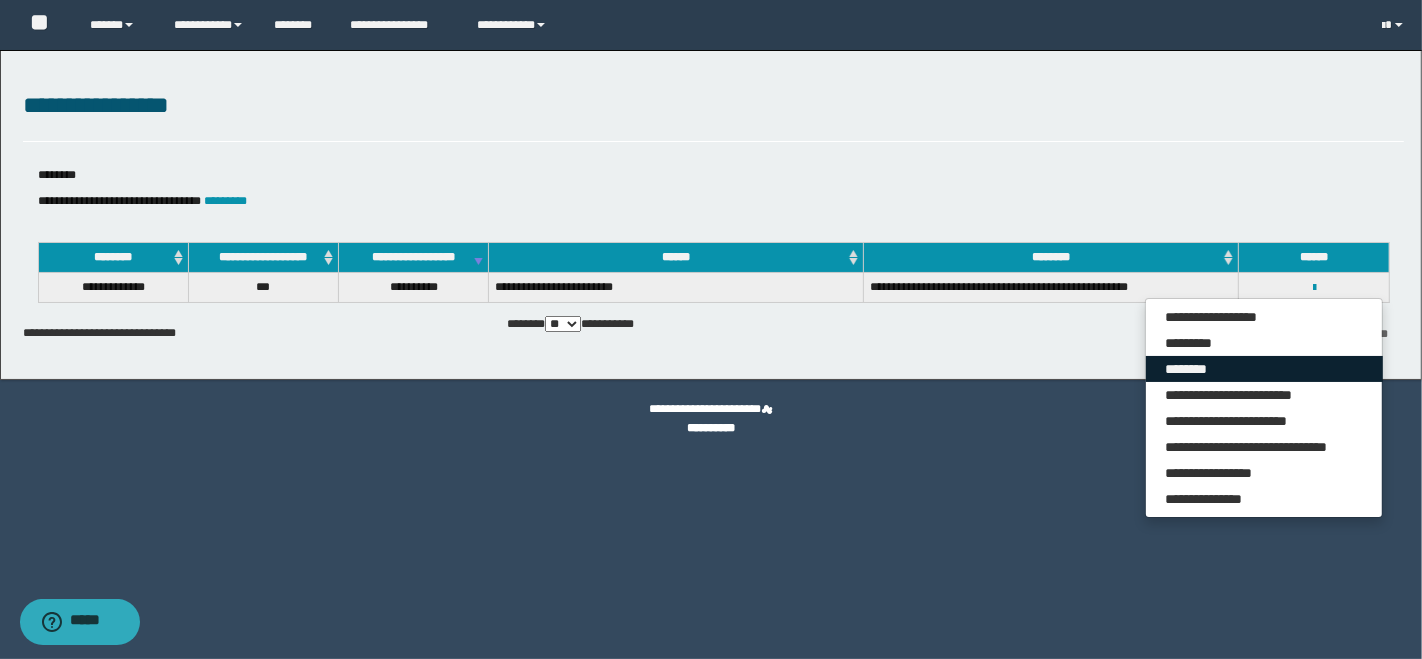 click on "********" at bounding box center [1264, 369] 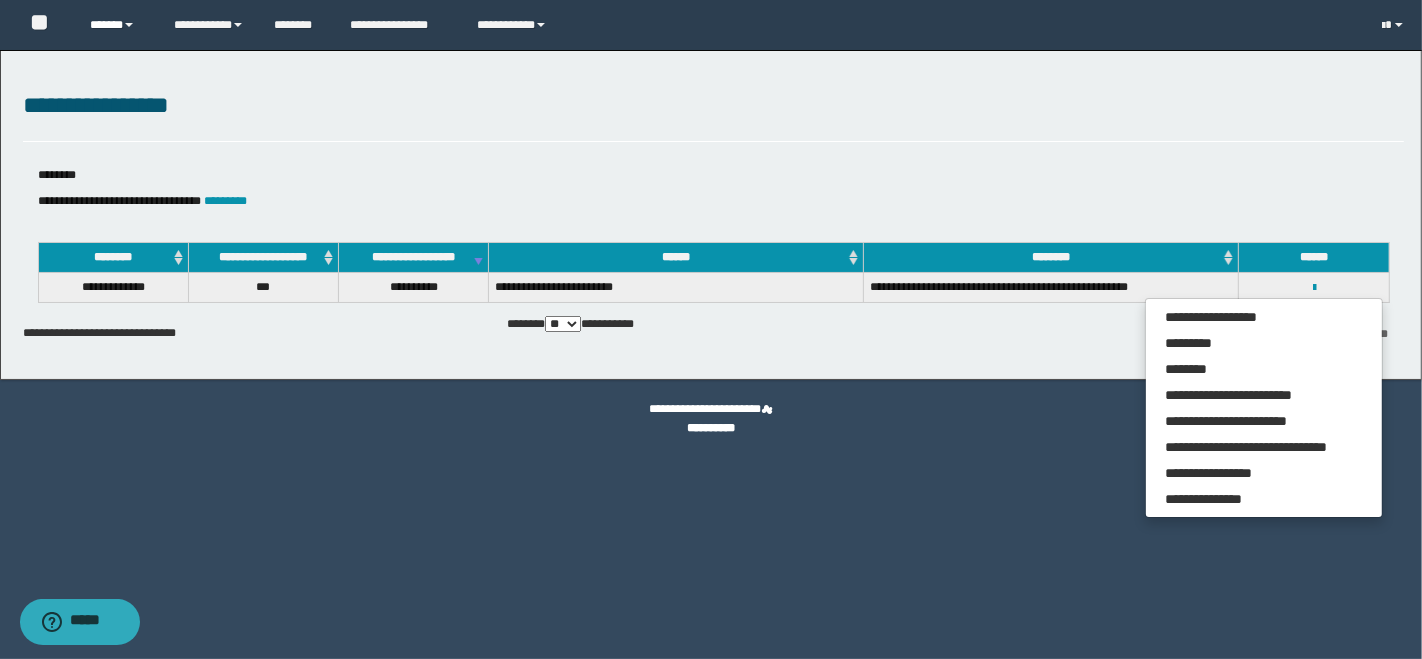 click on "******" at bounding box center (117, 25) 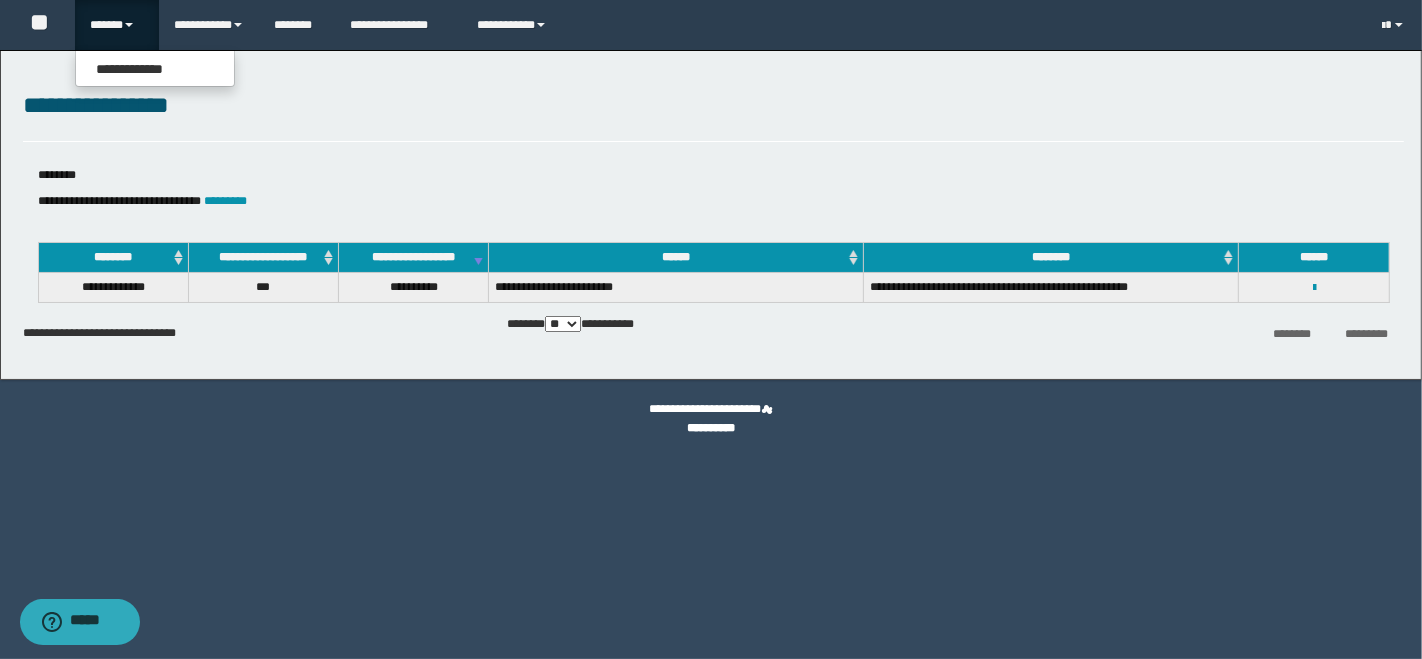 click on "**********" at bounding box center (155, 68) 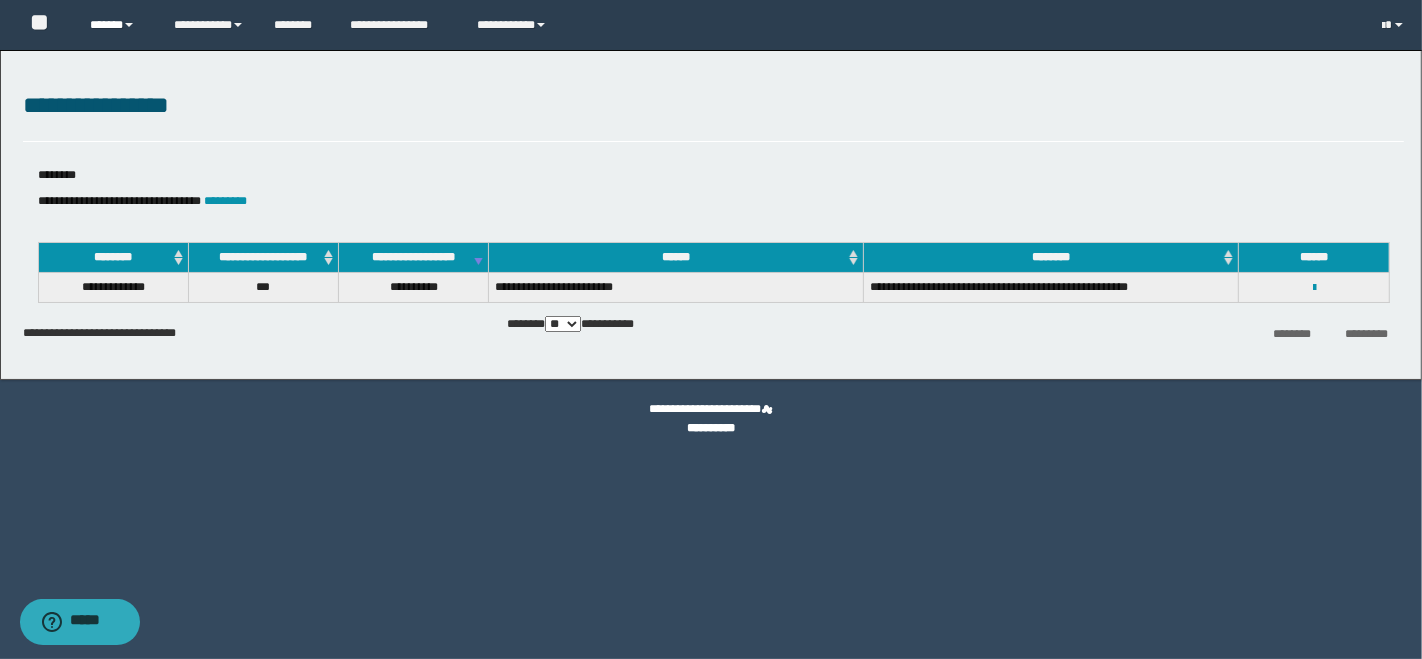 click on "******" at bounding box center [117, 25] 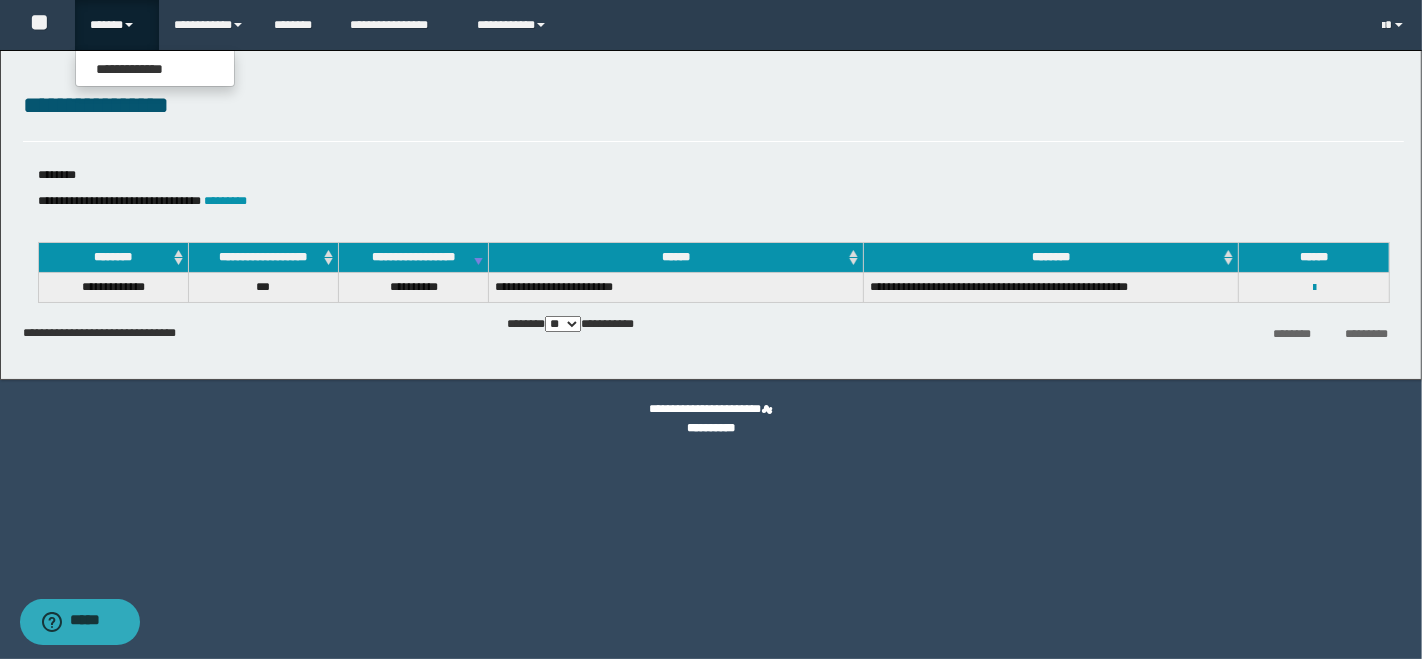 click on "******" at bounding box center (117, 25) 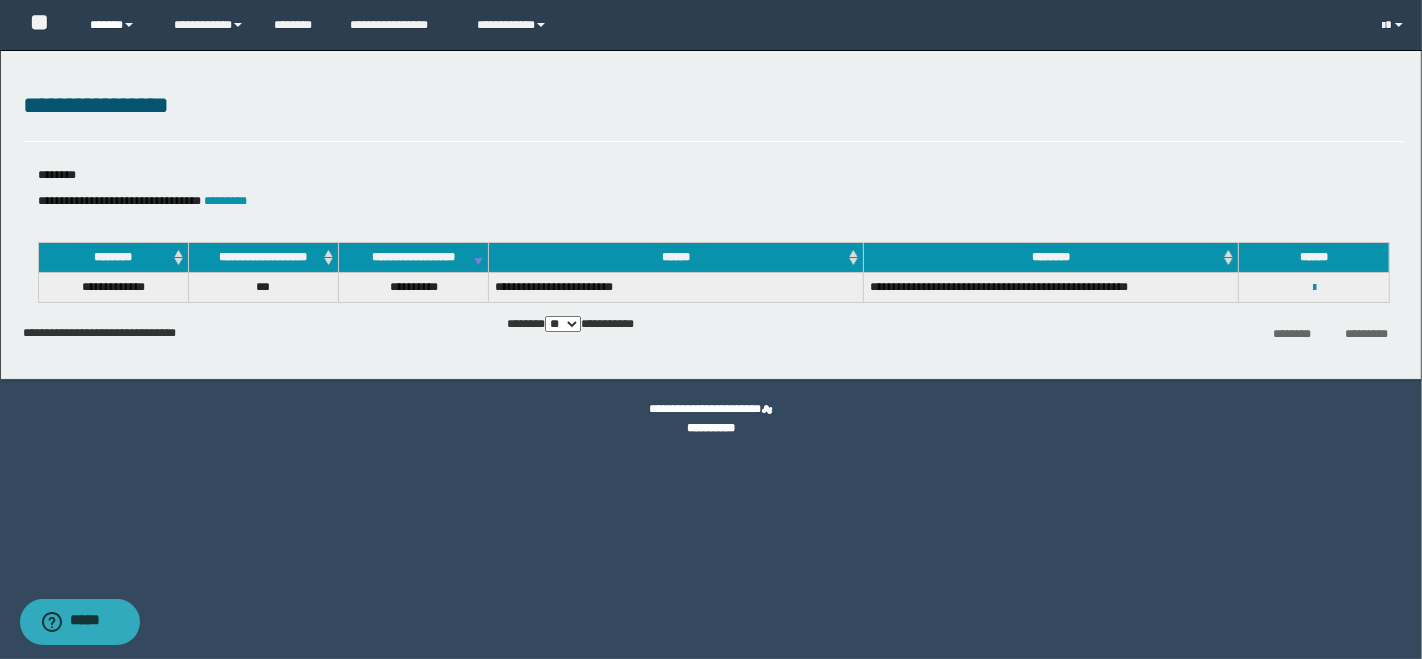 click on "******" at bounding box center (117, 25) 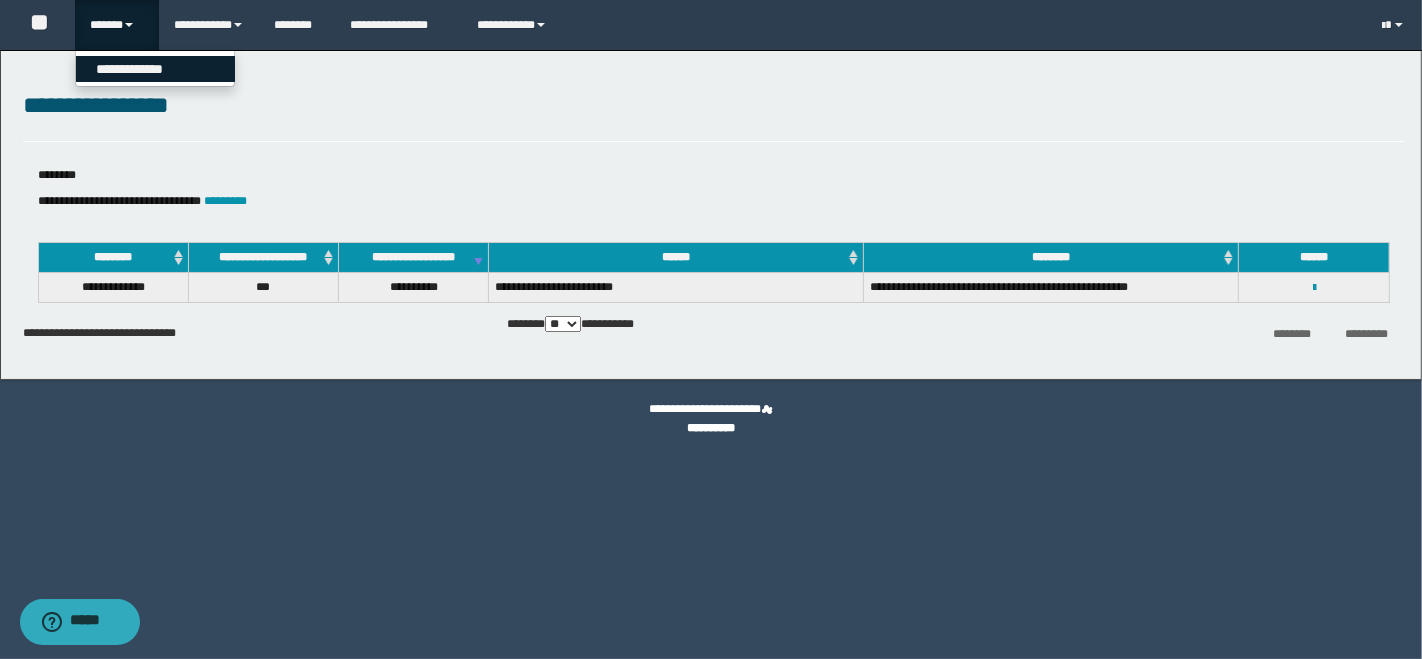 click on "**********" at bounding box center [155, 69] 